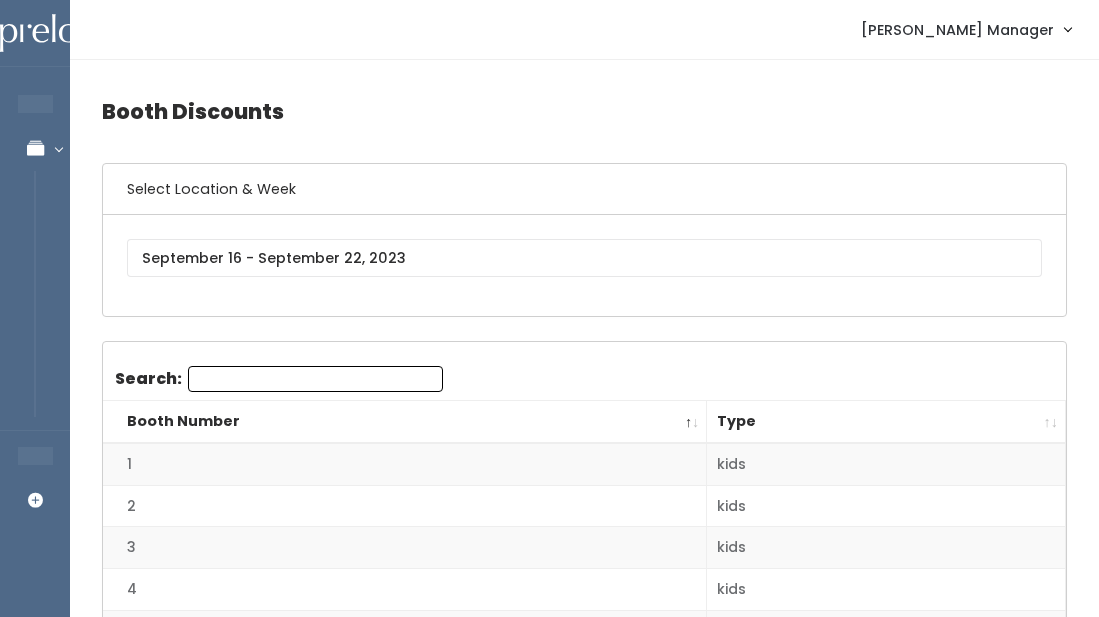 scroll, scrollTop: 0, scrollLeft: 0, axis: both 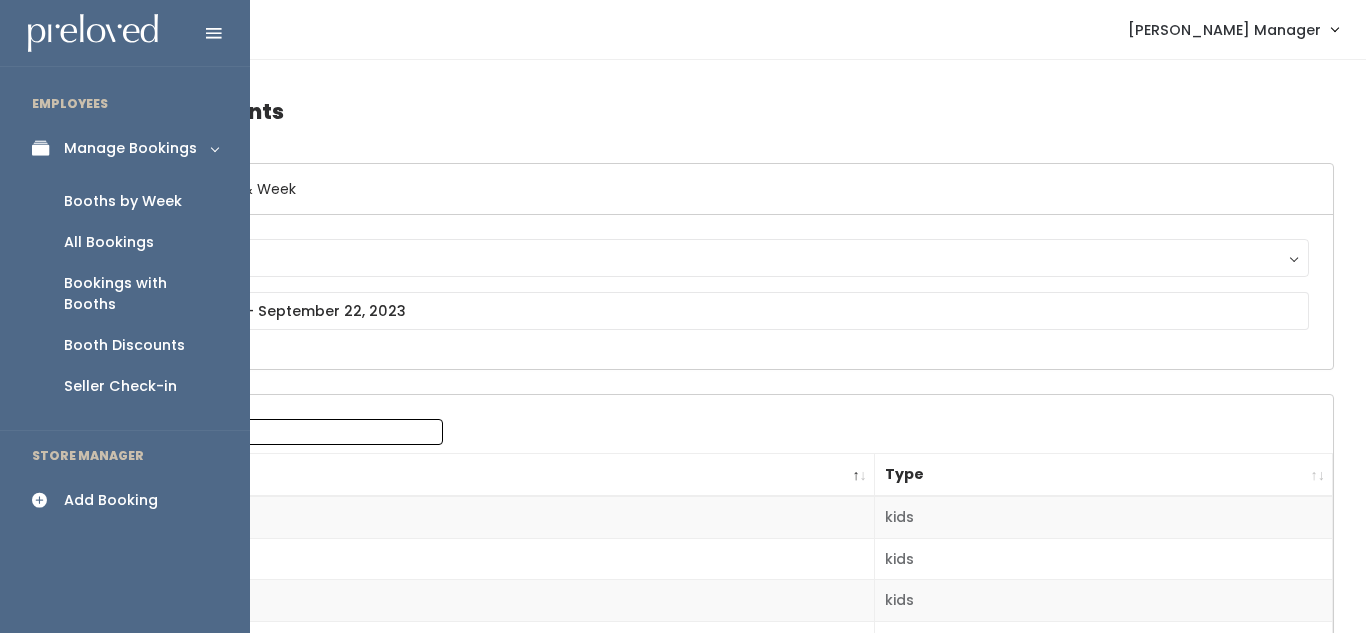 click on "Booths by Week" at bounding box center (123, 201) 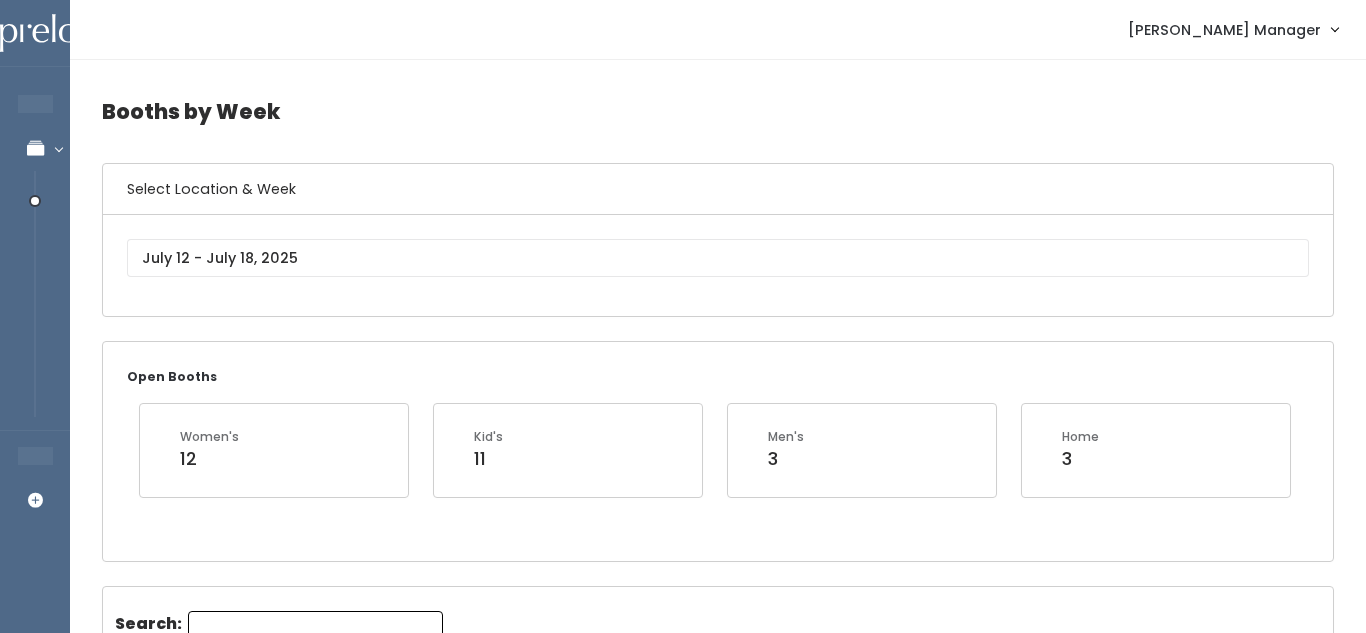 scroll, scrollTop: 0, scrollLeft: 0, axis: both 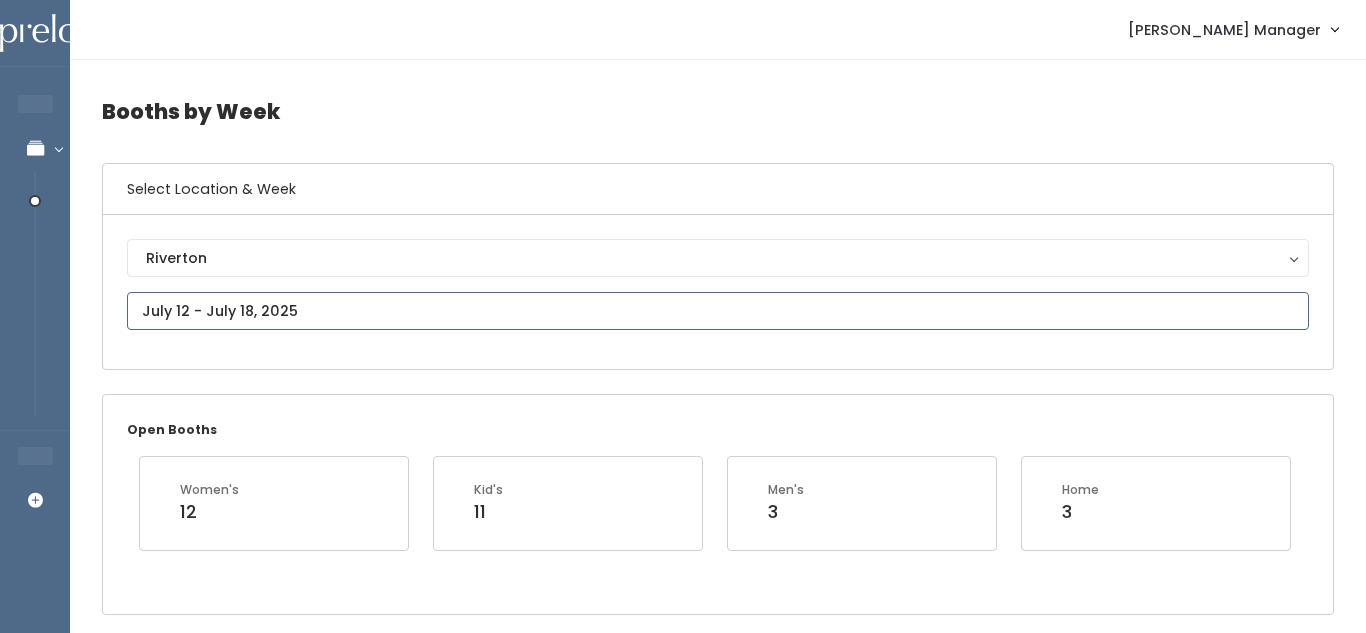 click at bounding box center [718, 311] 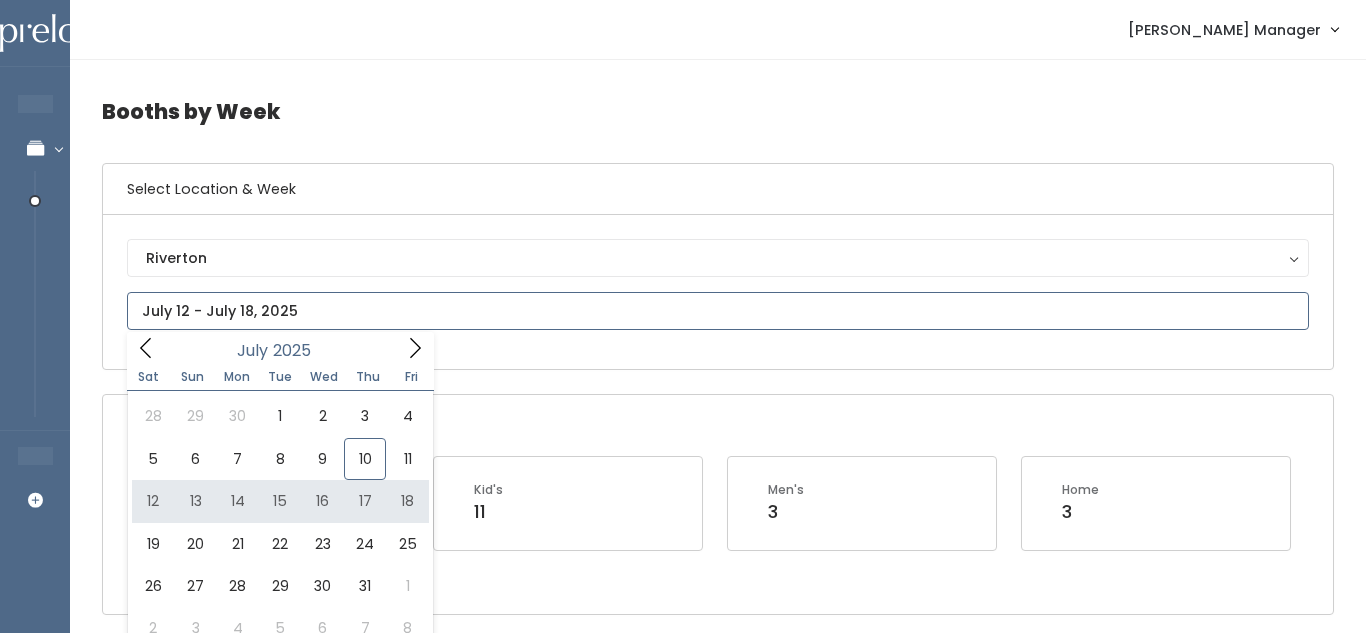 type on "July 12 to July 18" 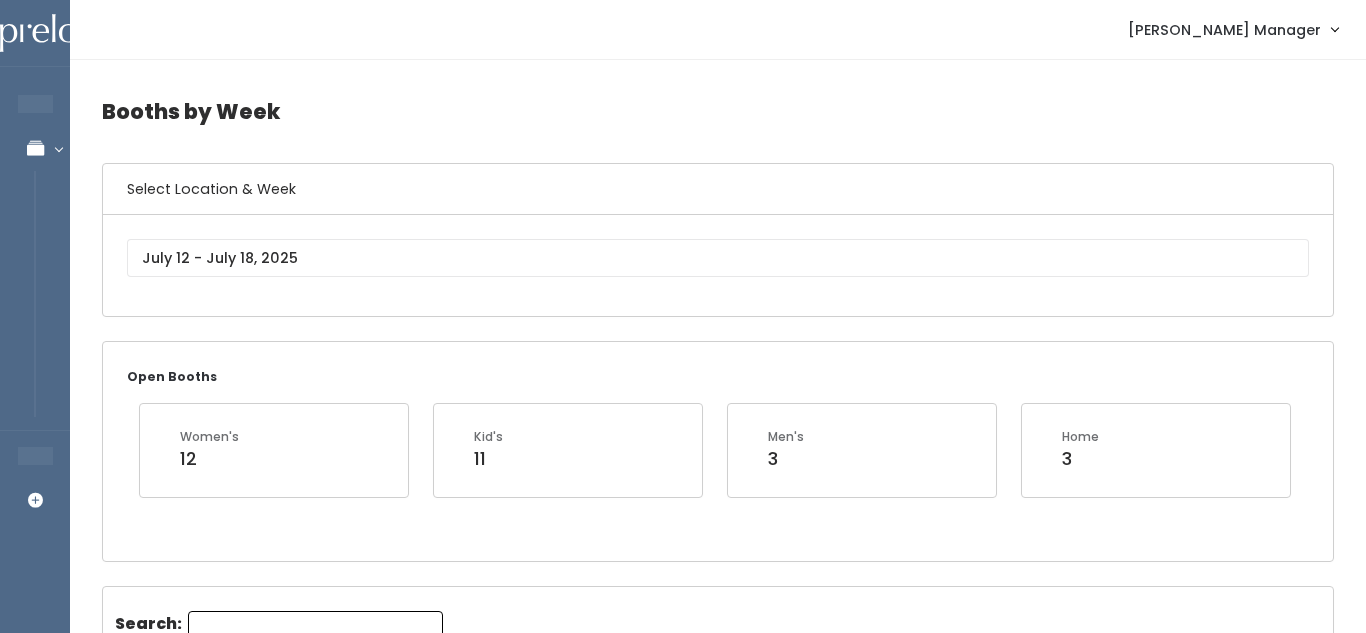 scroll, scrollTop: 0, scrollLeft: 0, axis: both 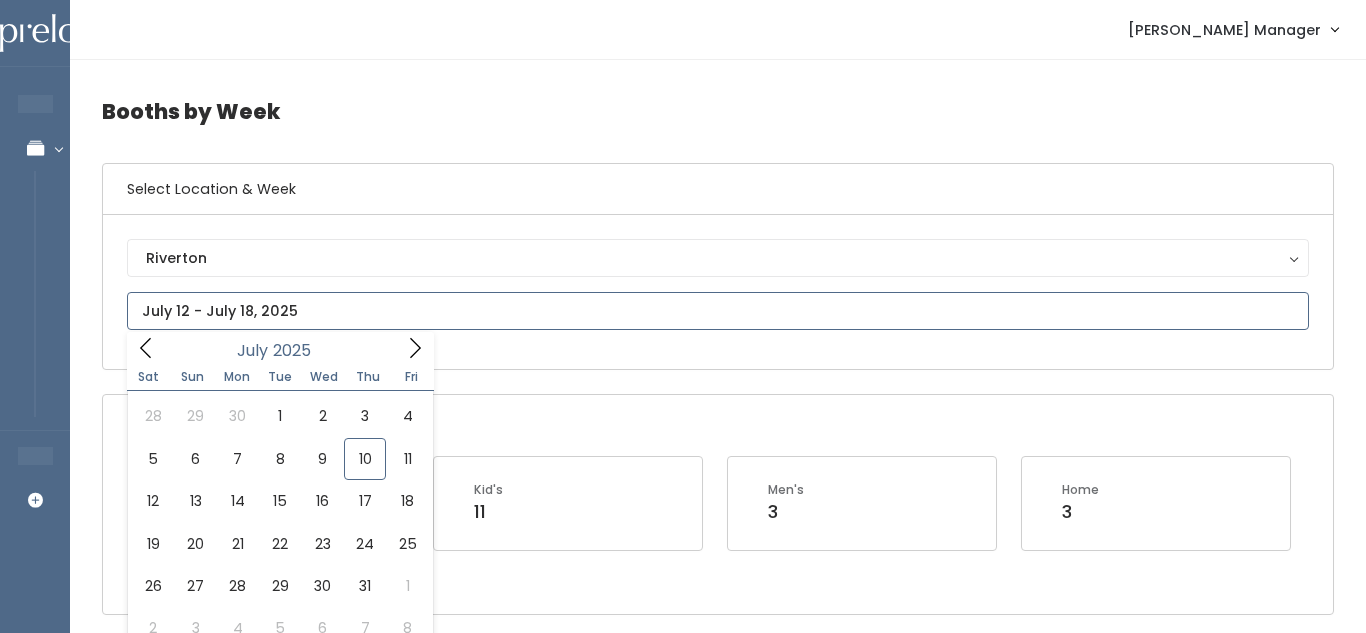 click at bounding box center (718, 311) 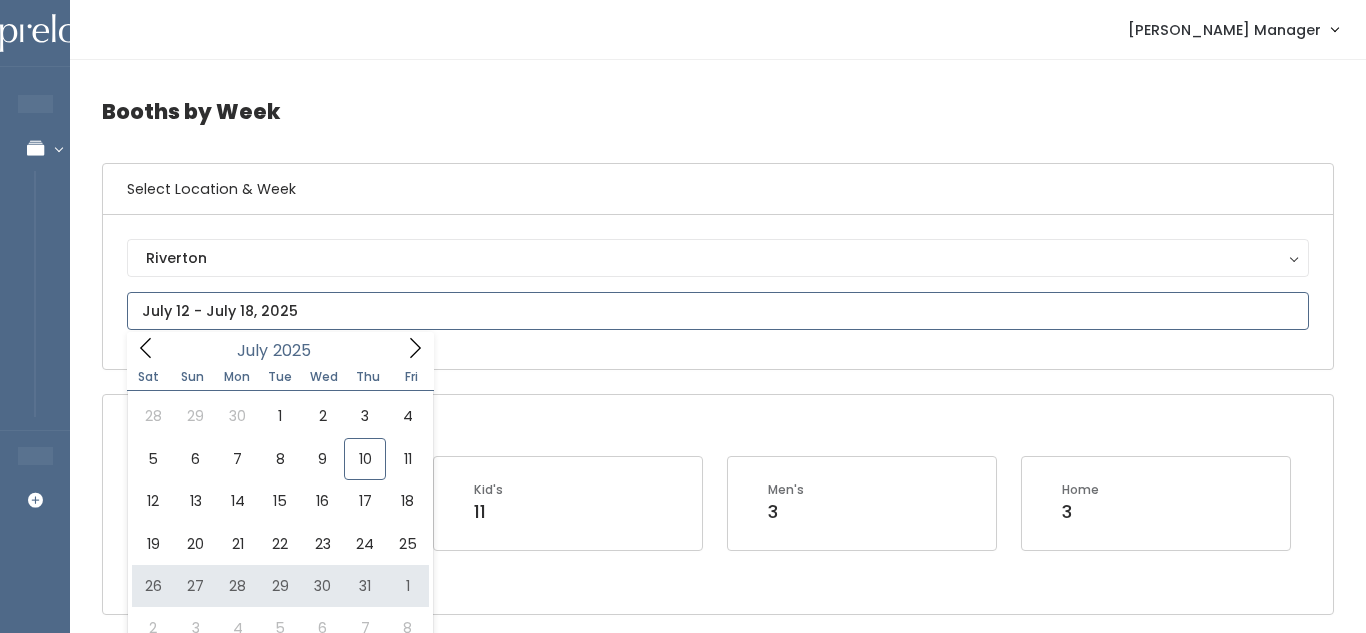 type on "July 26 to August 1" 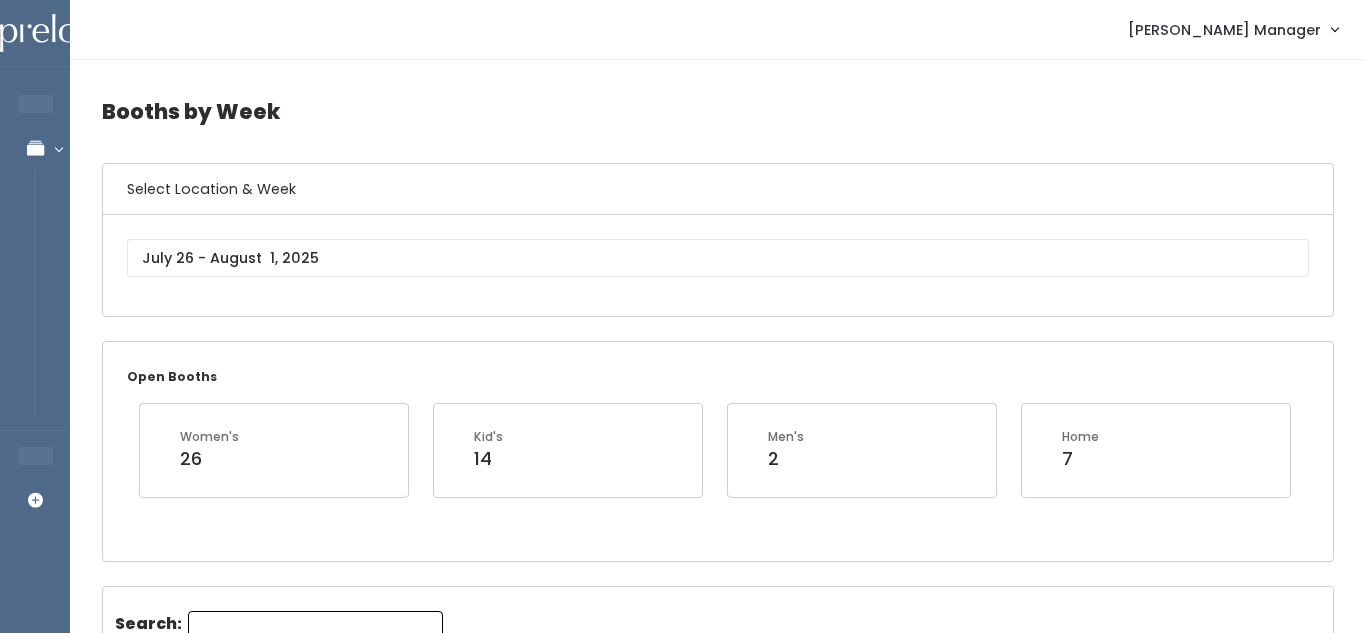 scroll, scrollTop: 0, scrollLeft: 0, axis: both 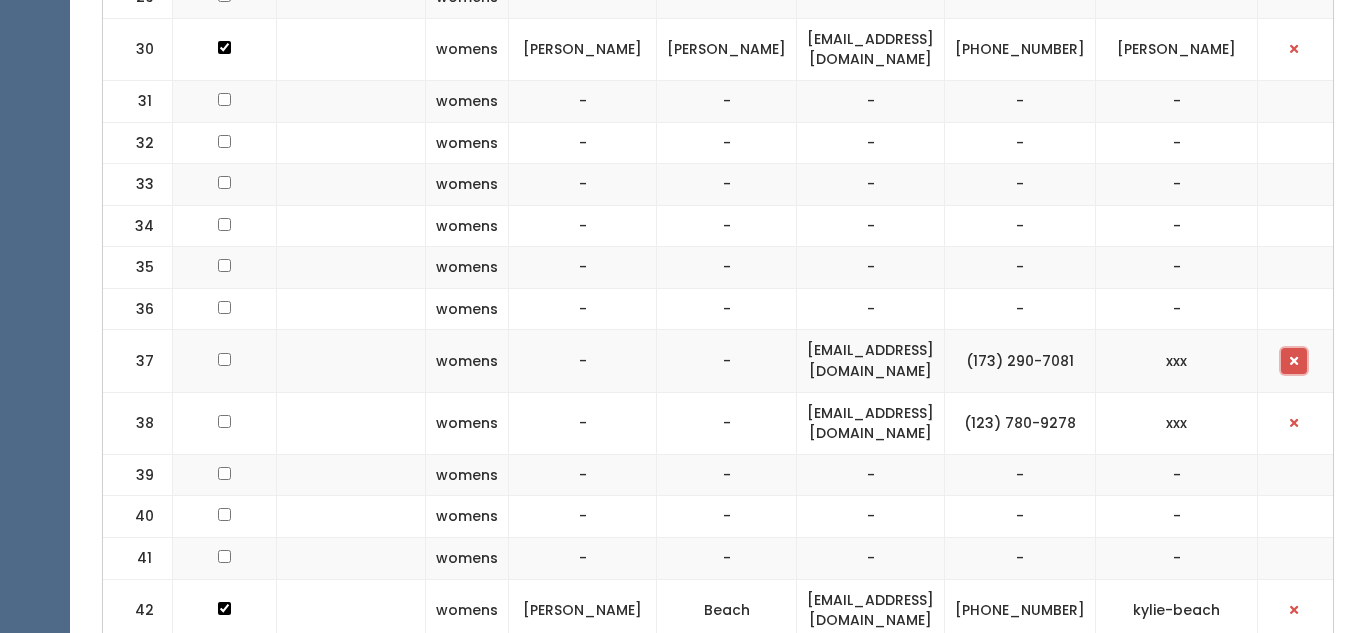 click at bounding box center (1294, 361) 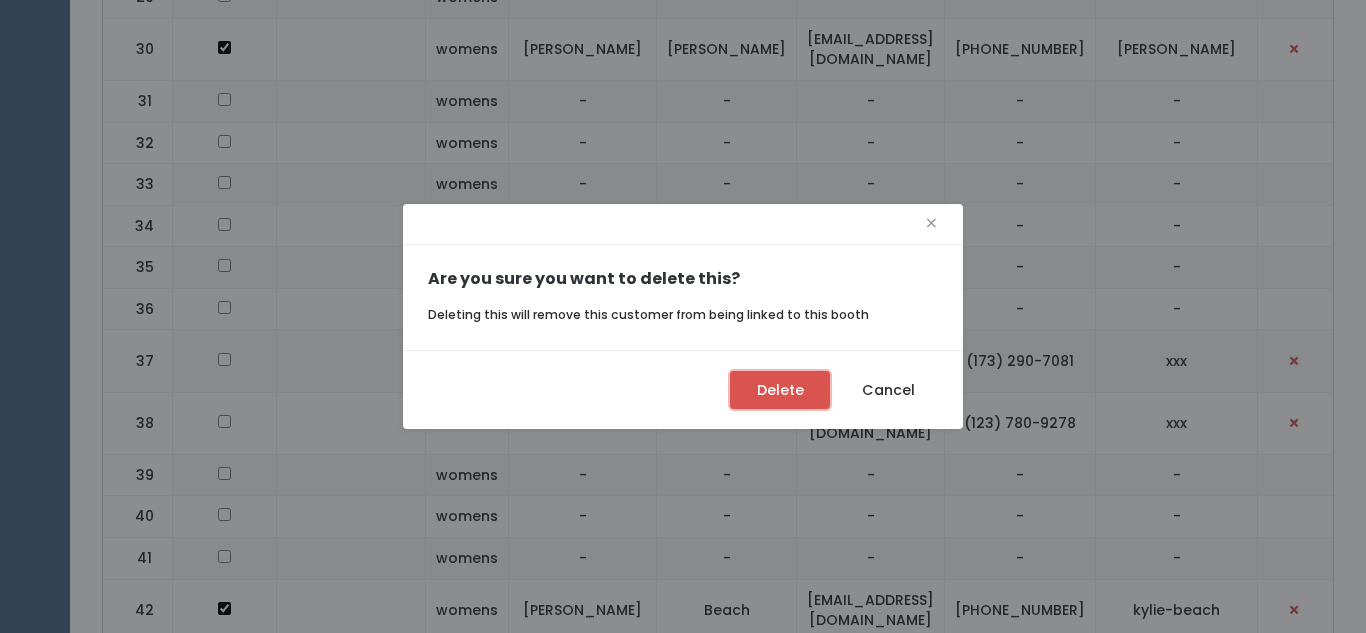 click on "Delete" at bounding box center (780, 390) 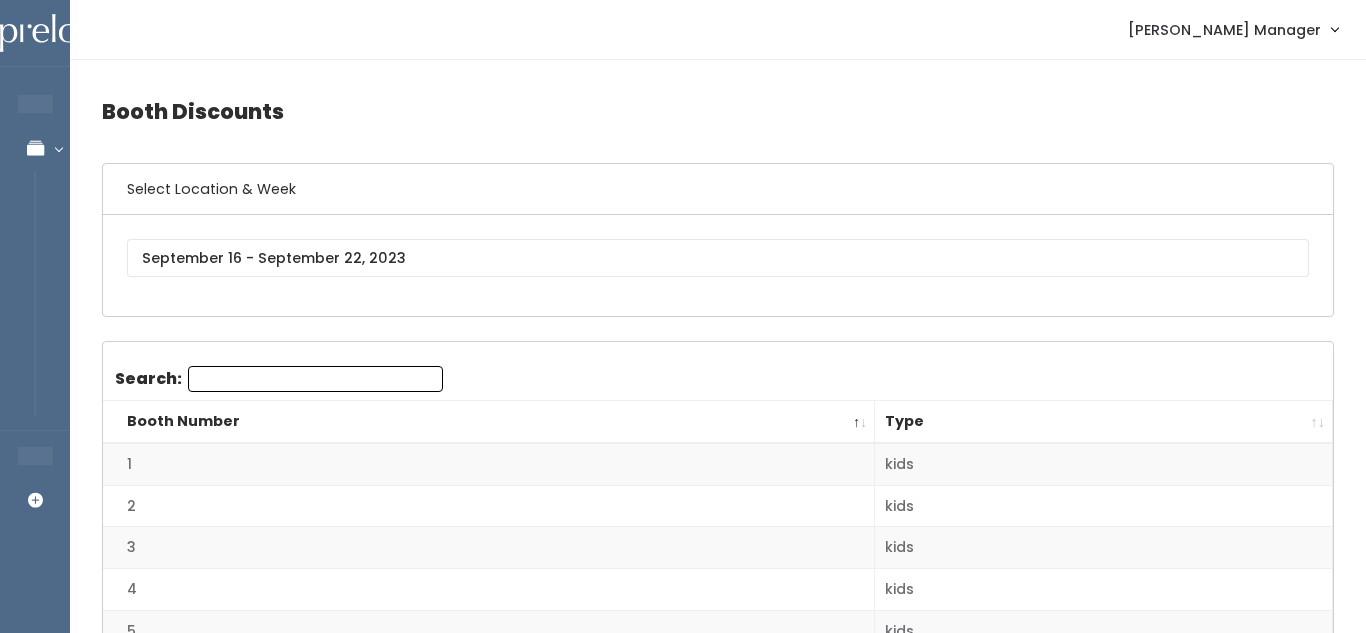 scroll, scrollTop: 0, scrollLeft: 0, axis: both 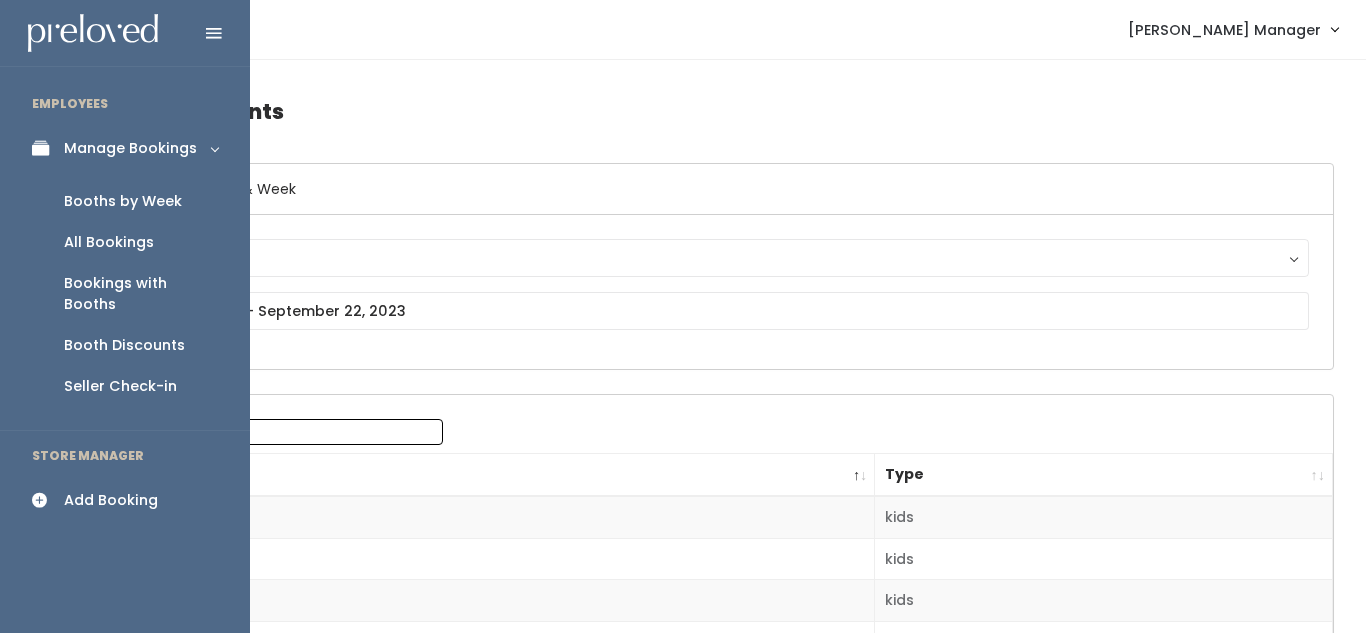 click at bounding box center (46, 500) 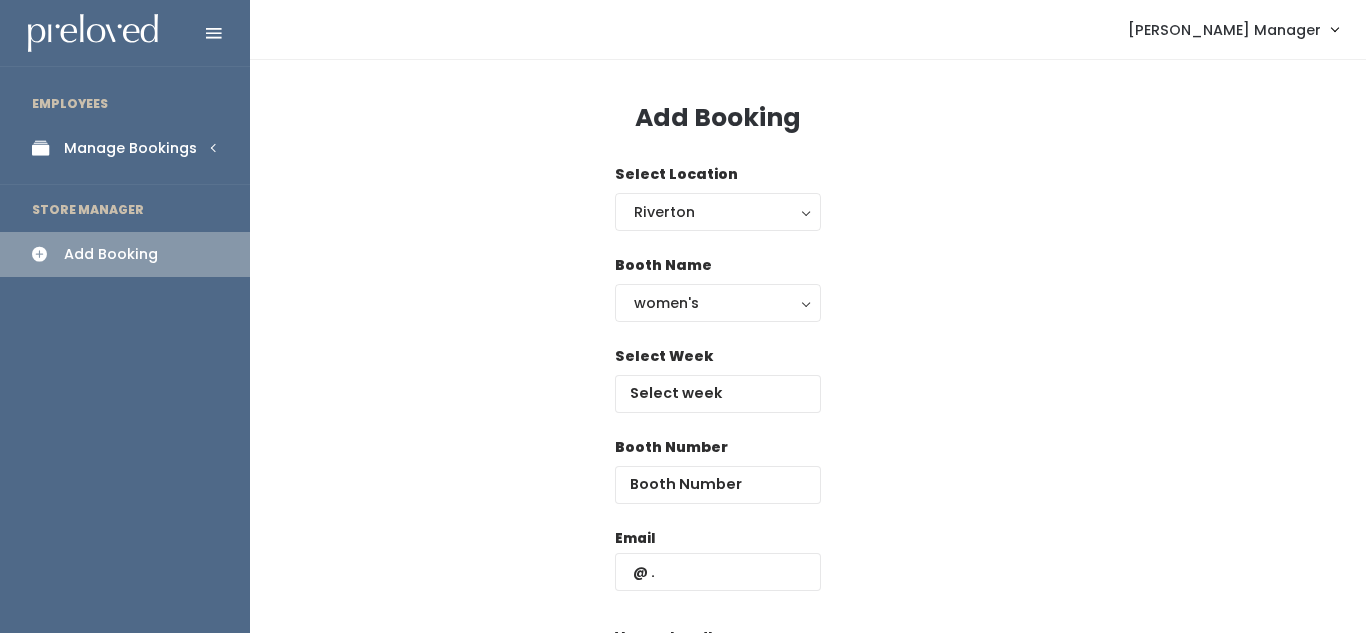 scroll, scrollTop: 0, scrollLeft: 0, axis: both 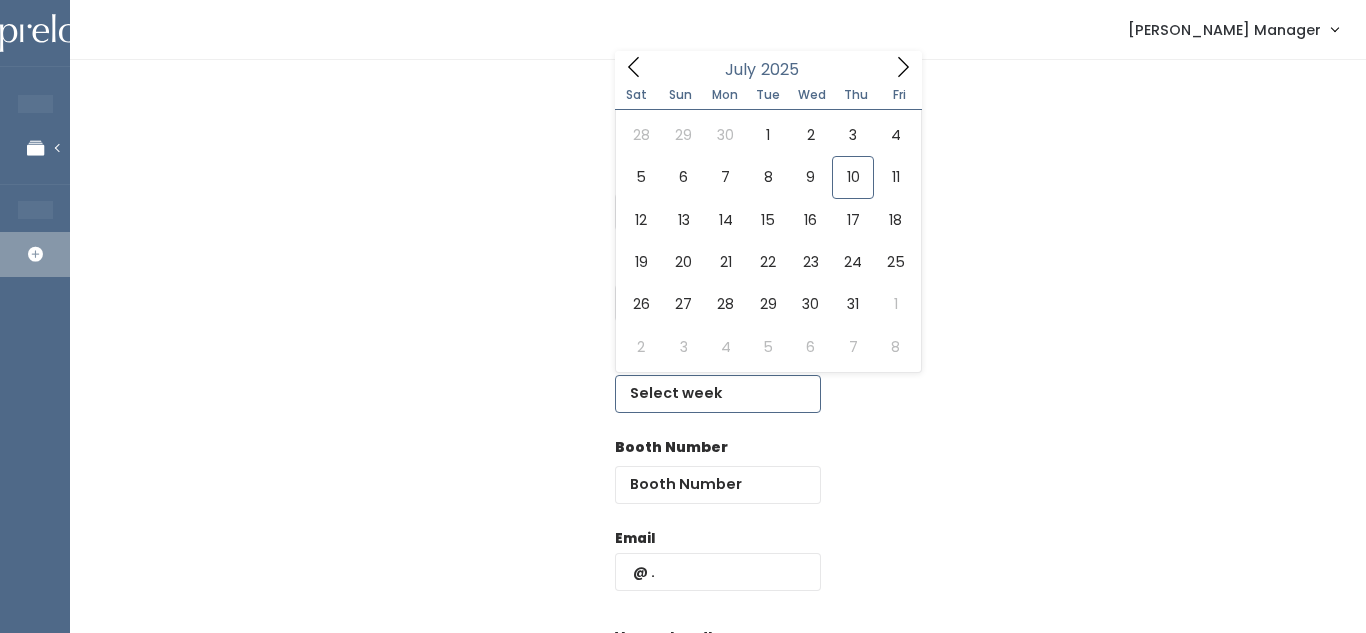 click at bounding box center [718, 394] 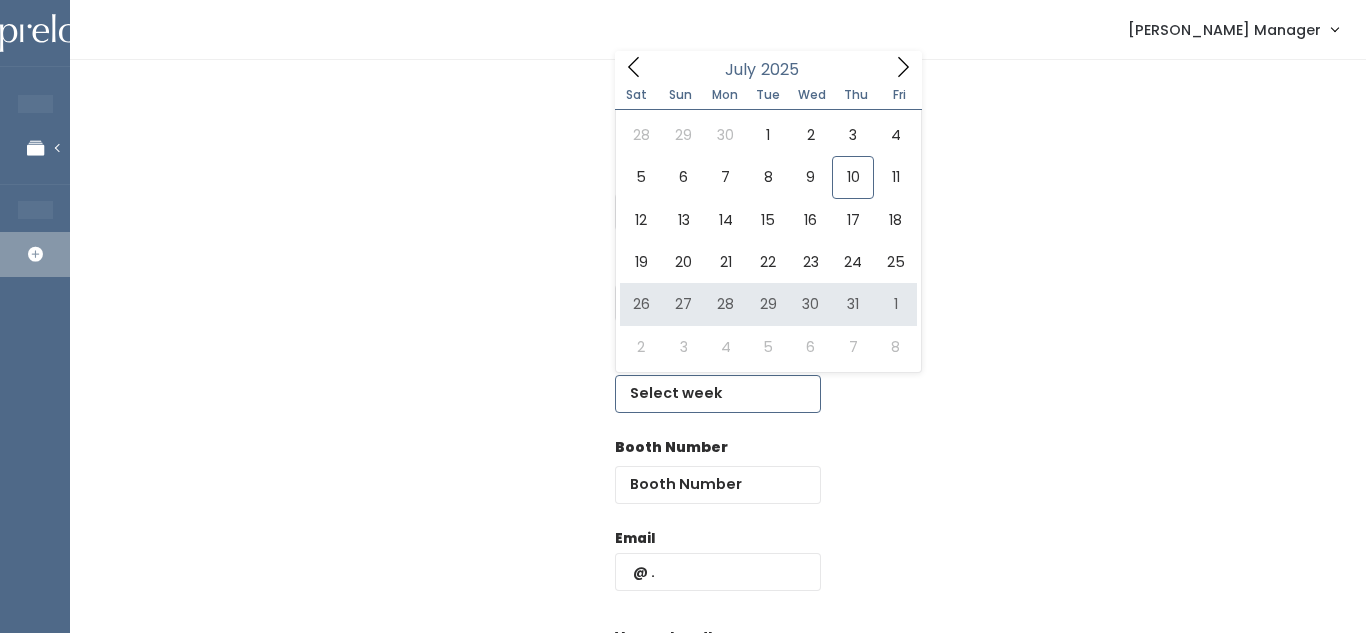 type on "[DATE] to [DATE]" 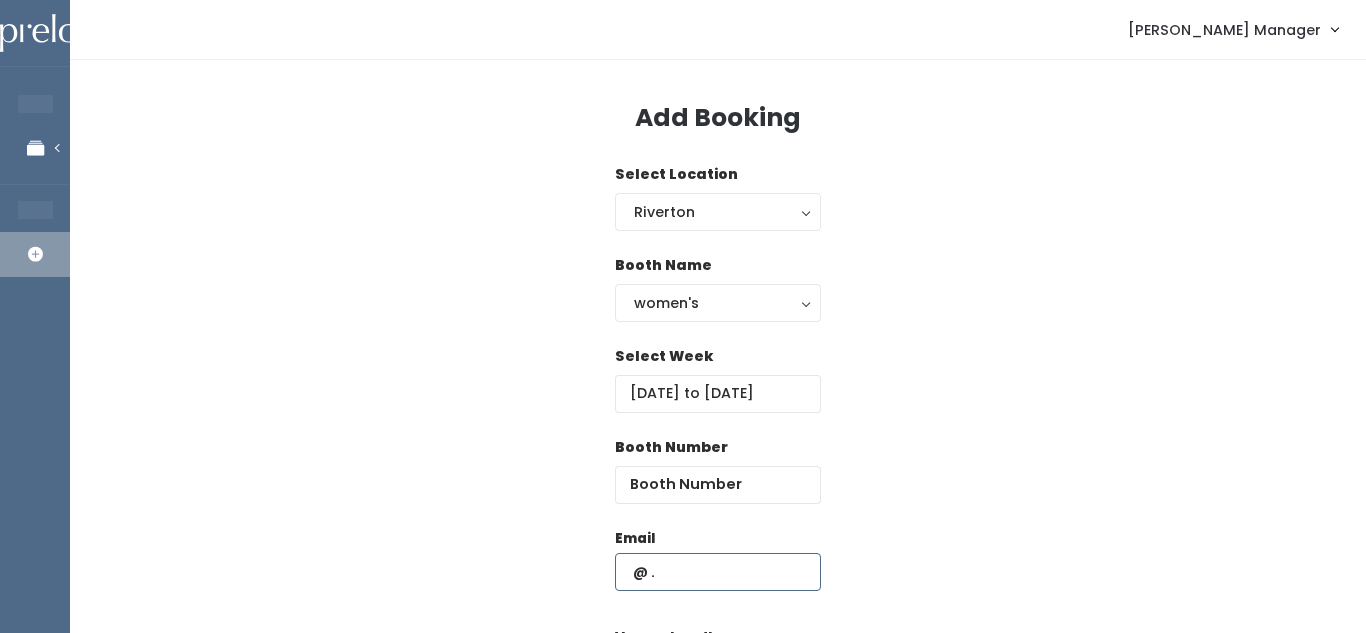 click at bounding box center [718, 572] 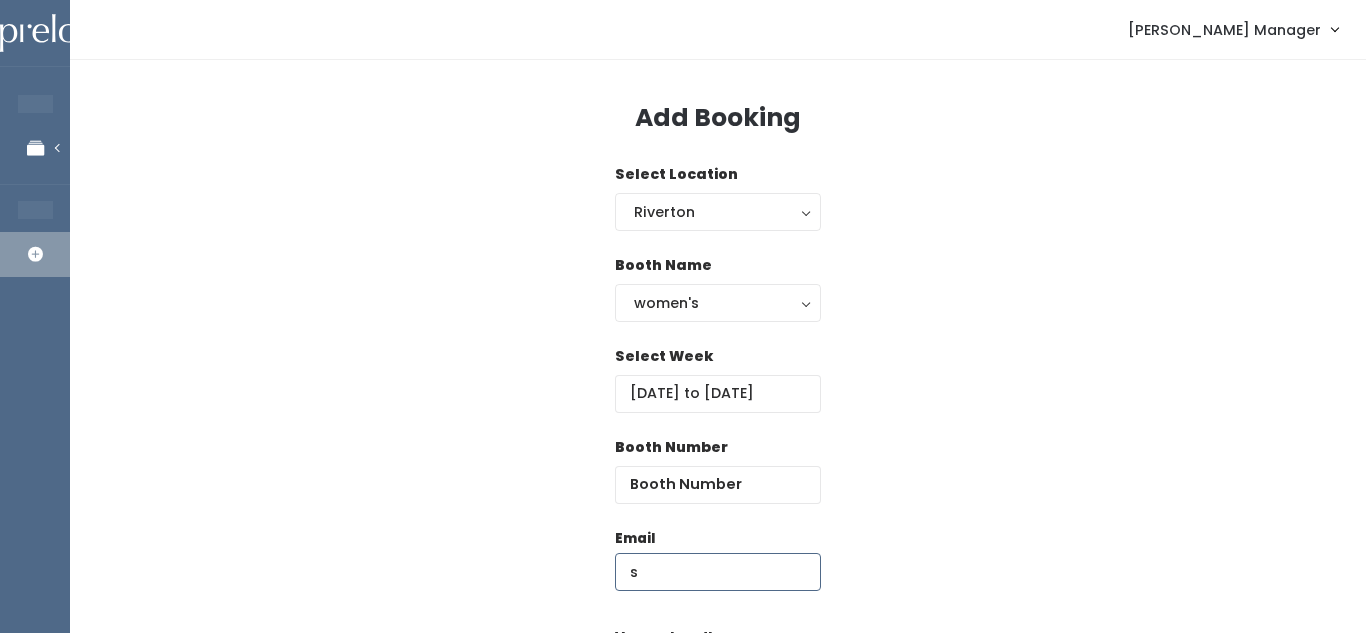 type on "sun_flower66@outlook.com" 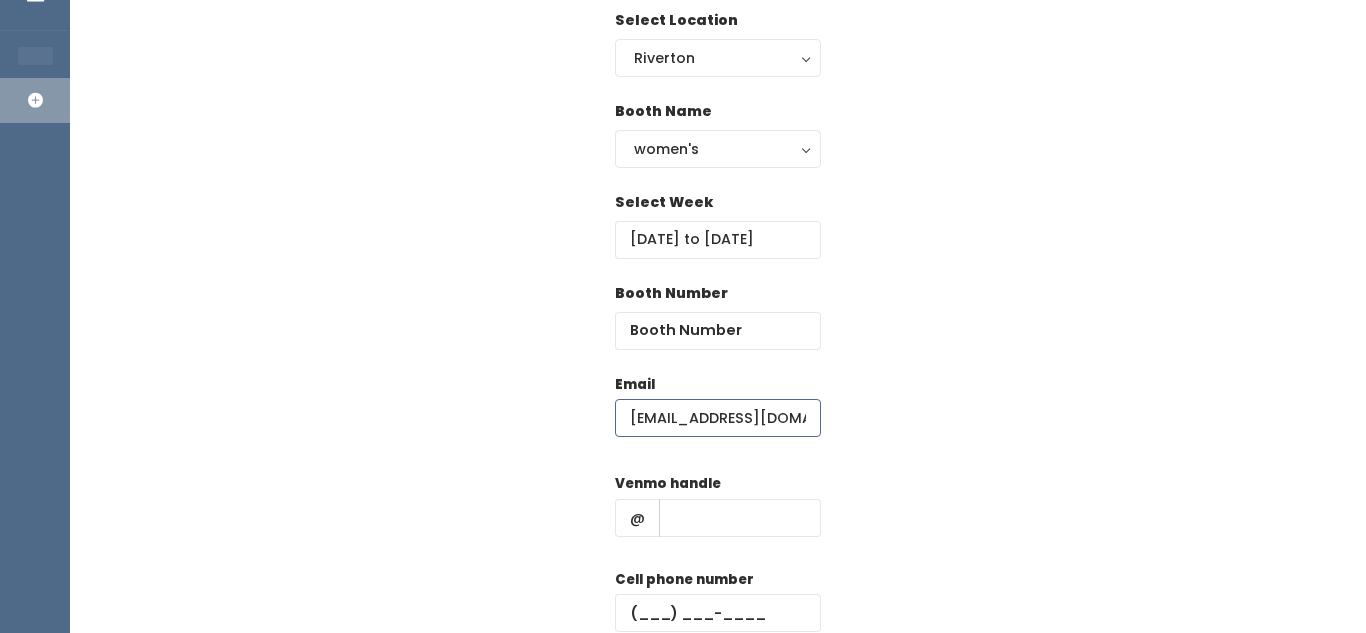 scroll, scrollTop: 182, scrollLeft: 0, axis: vertical 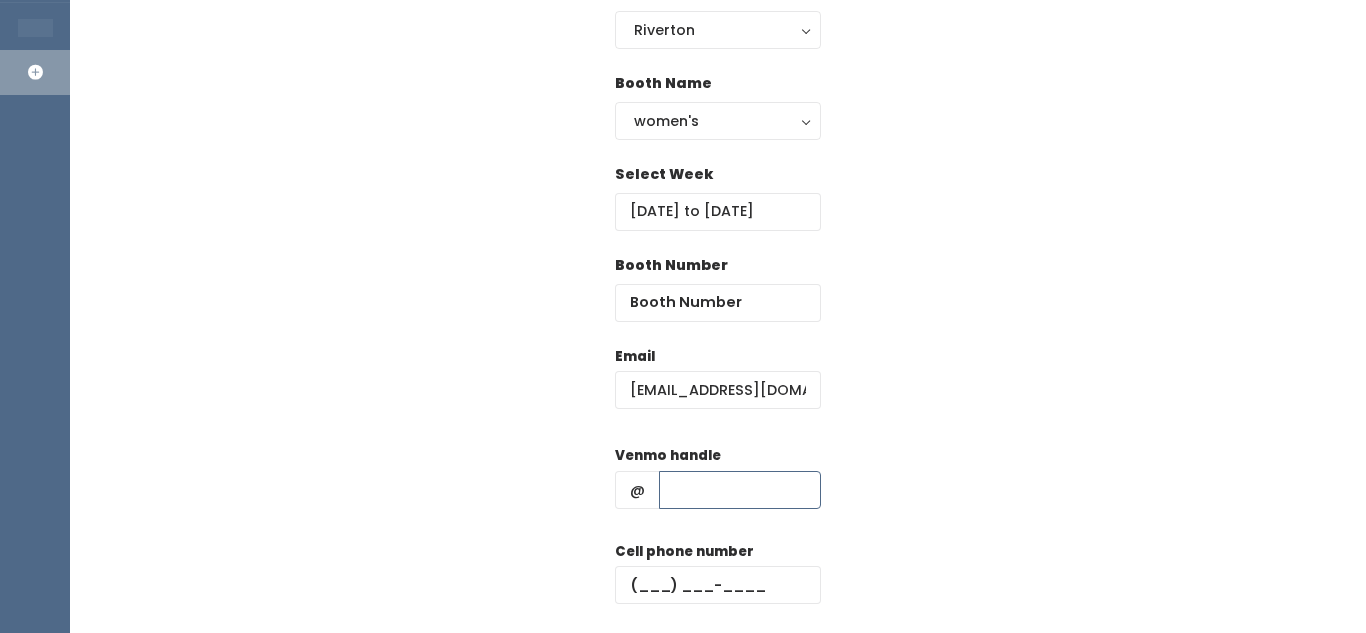 click at bounding box center [740, 490] 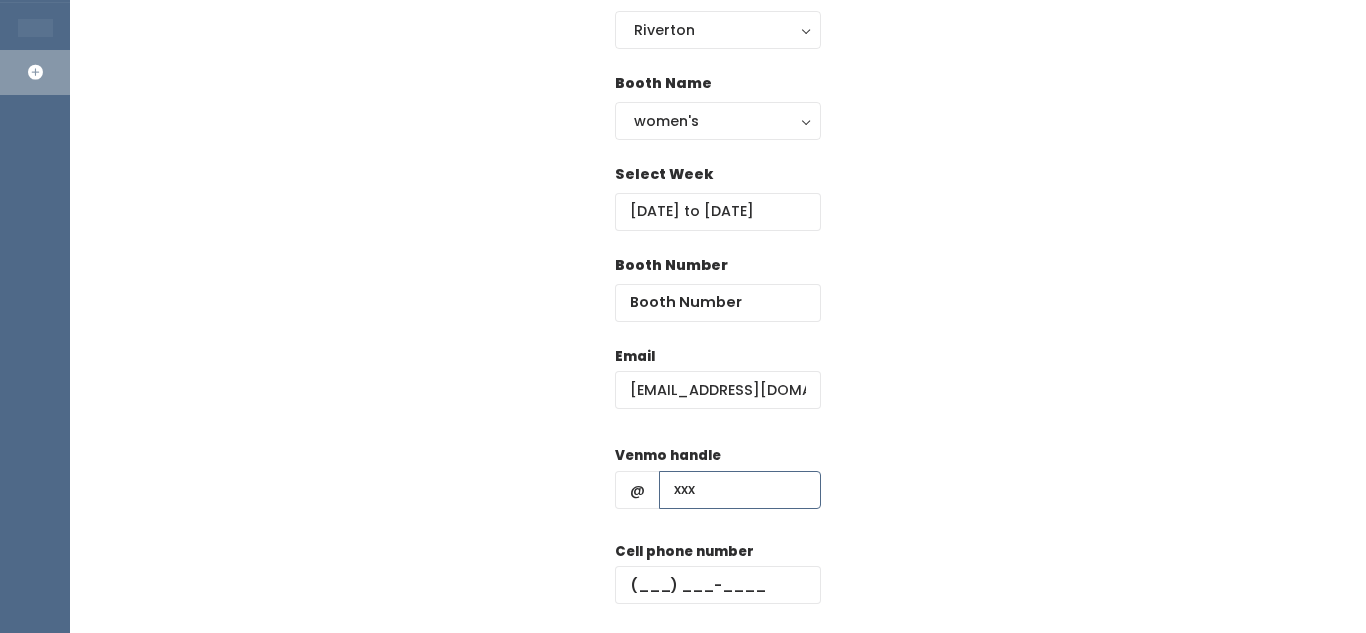 type on "xxx" 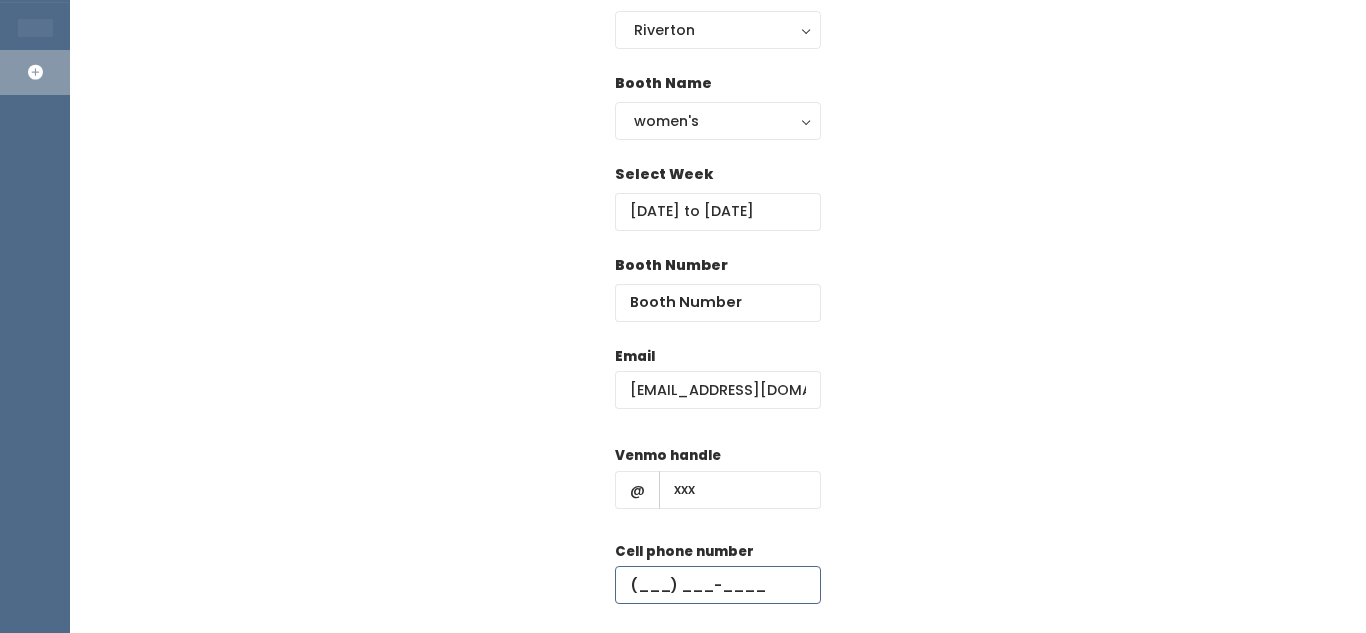 click at bounding box center [718, 585] 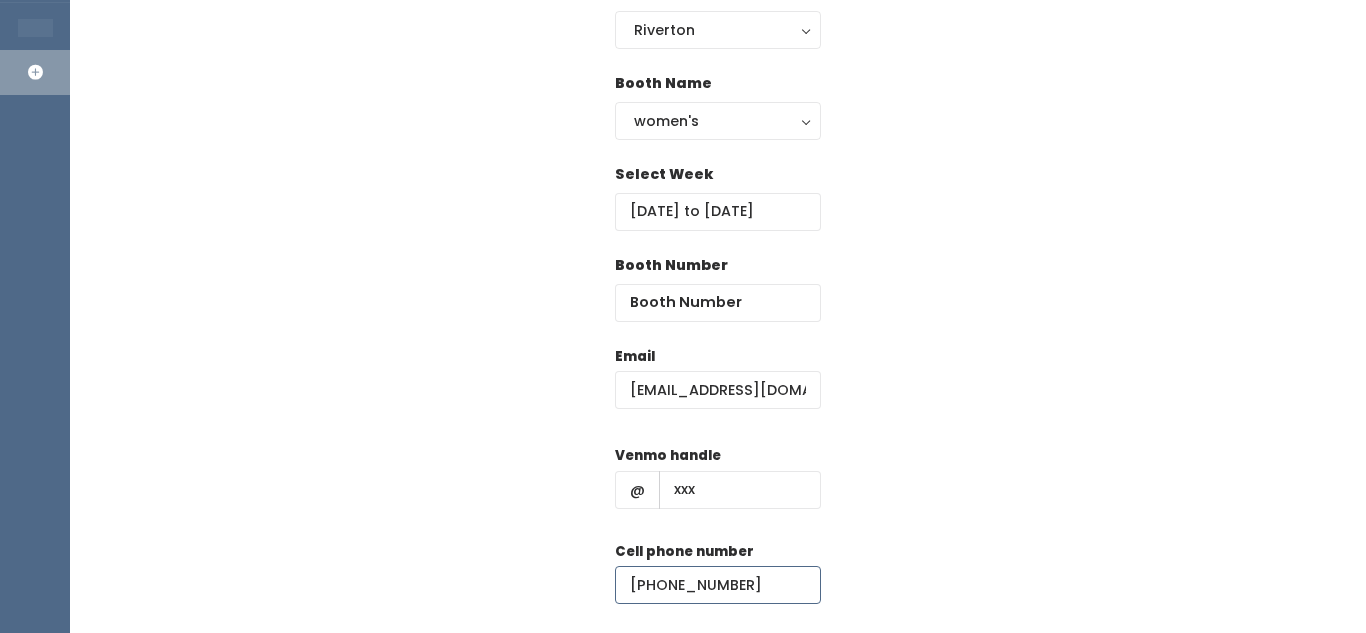 type on "(777) 777-7777" 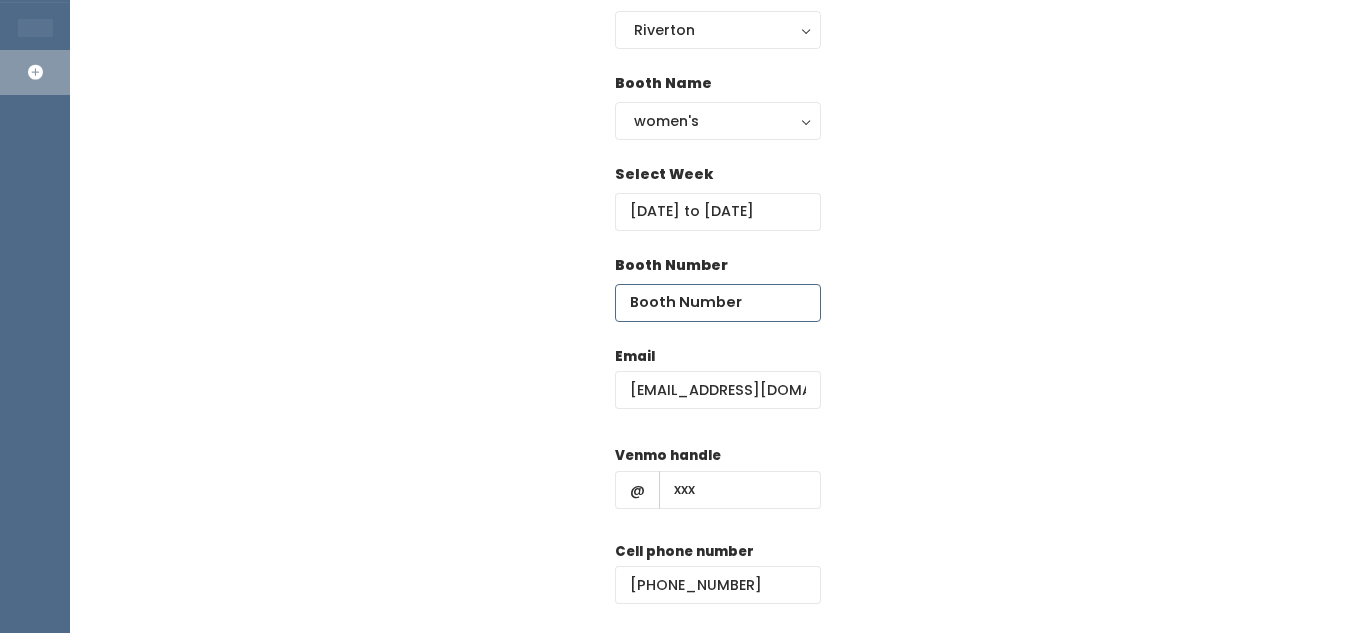 click at bounding box center [718, 303] 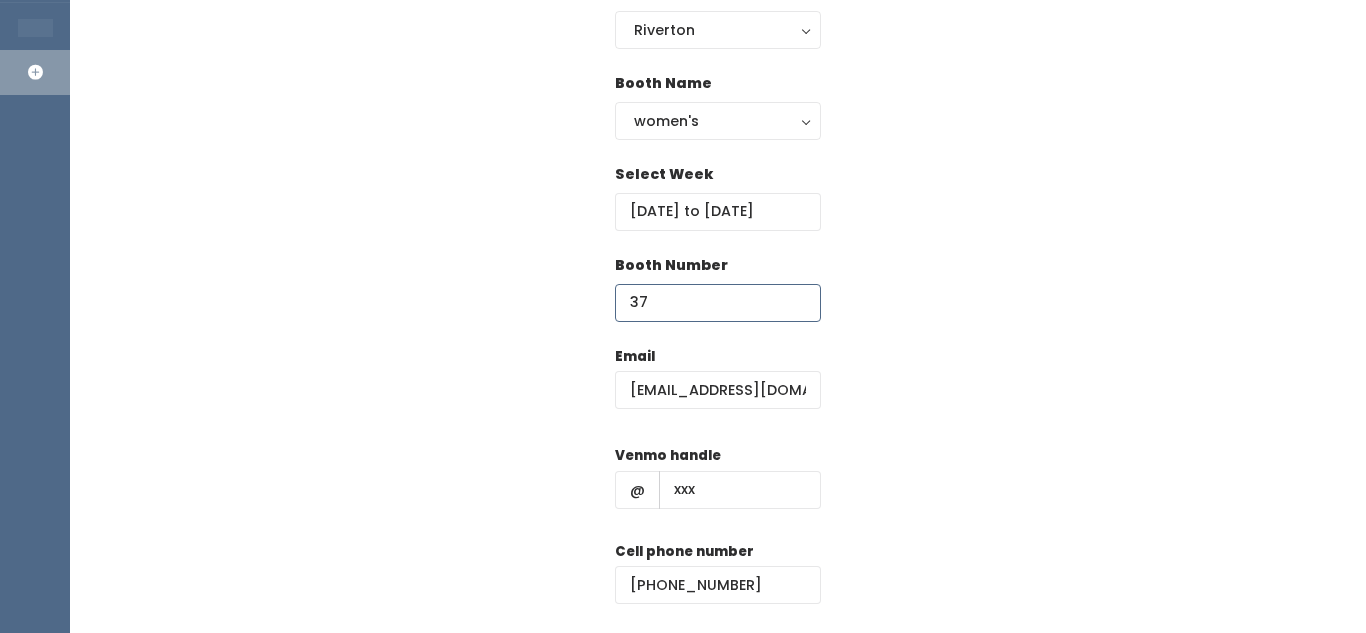 type on "37" 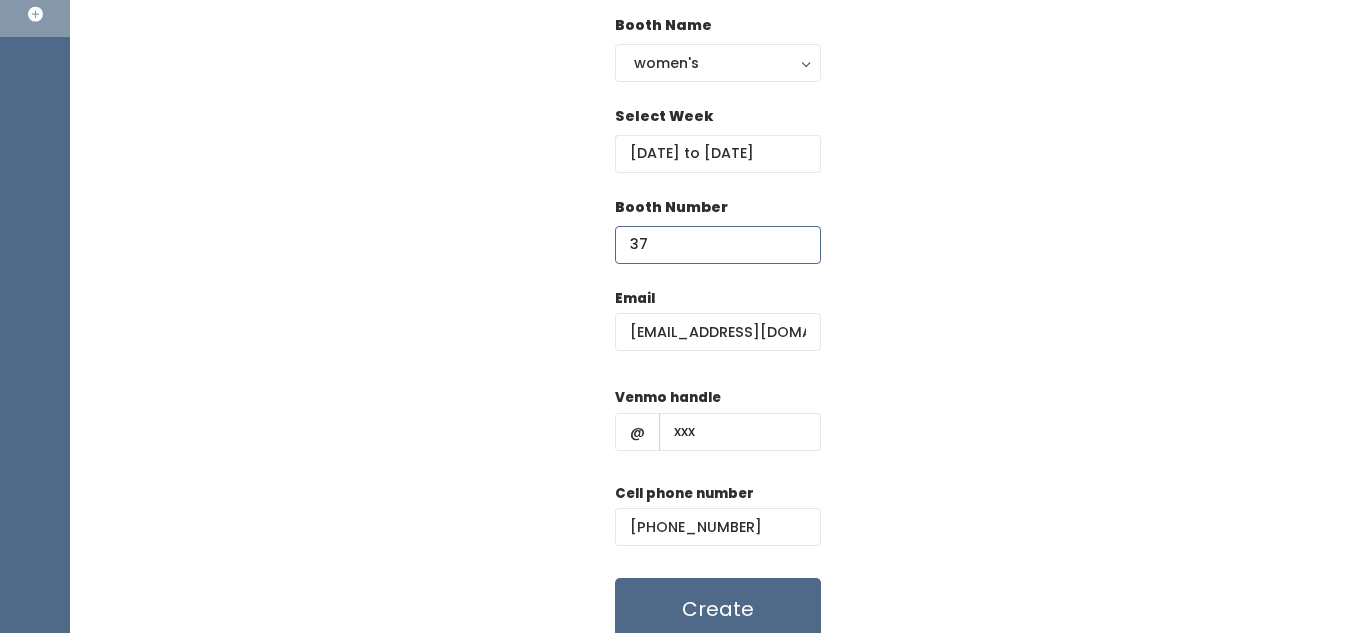scroll, scrollTop: 242, scrollLeft: 0, axis: vertical 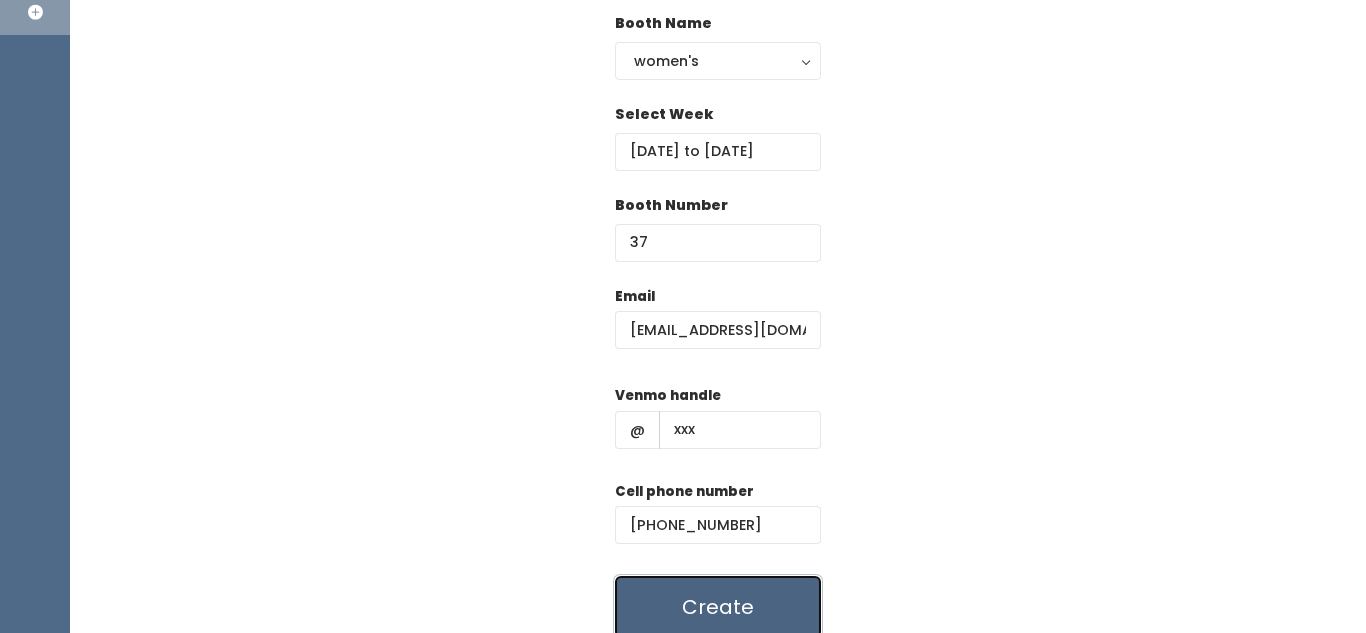 click on "Create" at bounding box center (718, 607) 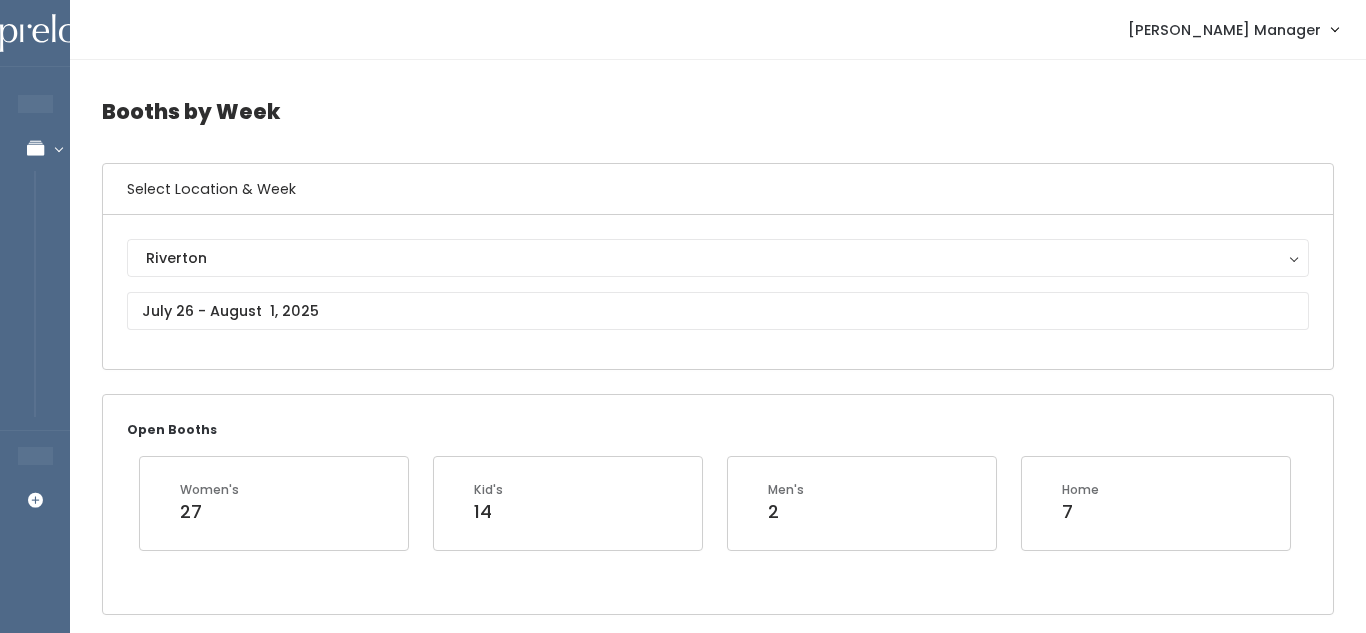 scroll, scrollTop: 2175, scrollLeft: 0, axis: vertical 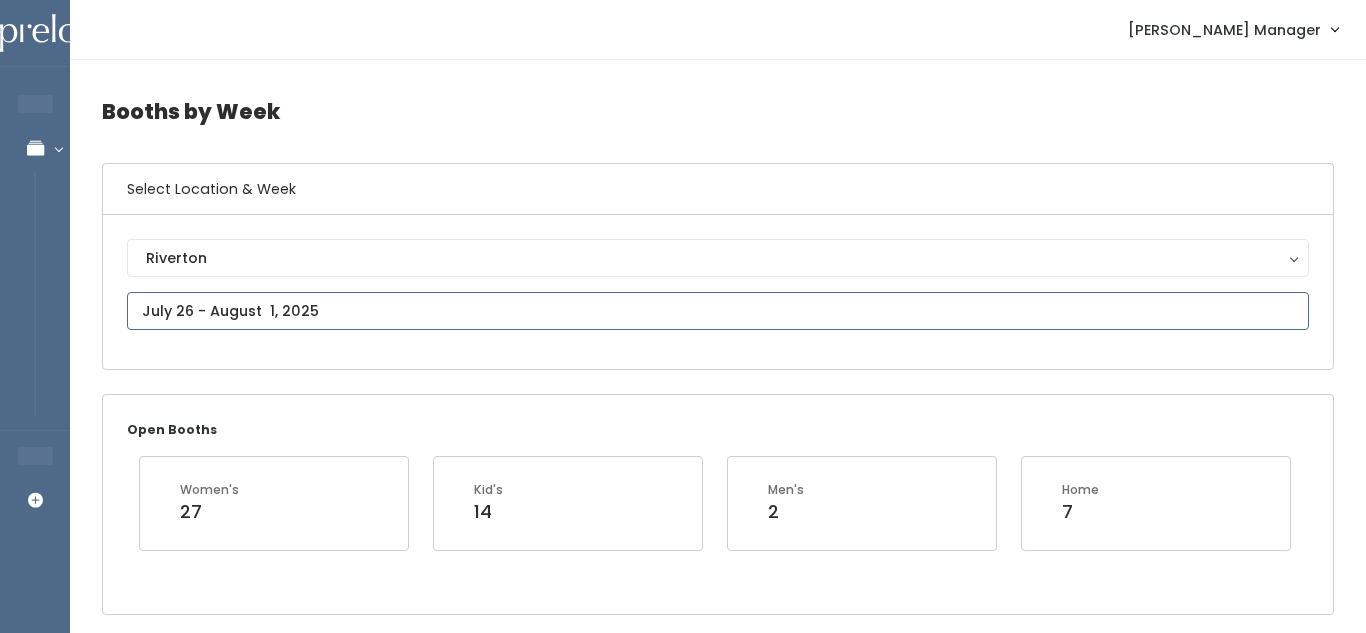 click at bounding box center (718, 311) 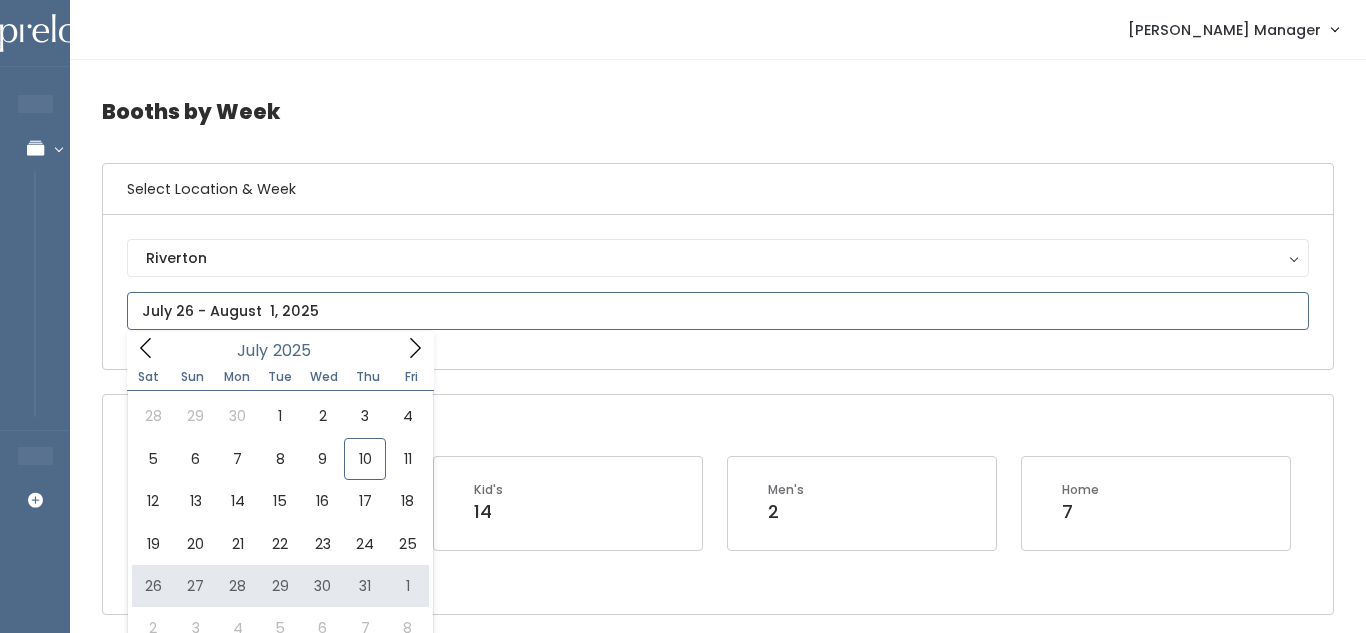 type on "July 26 to August 1" 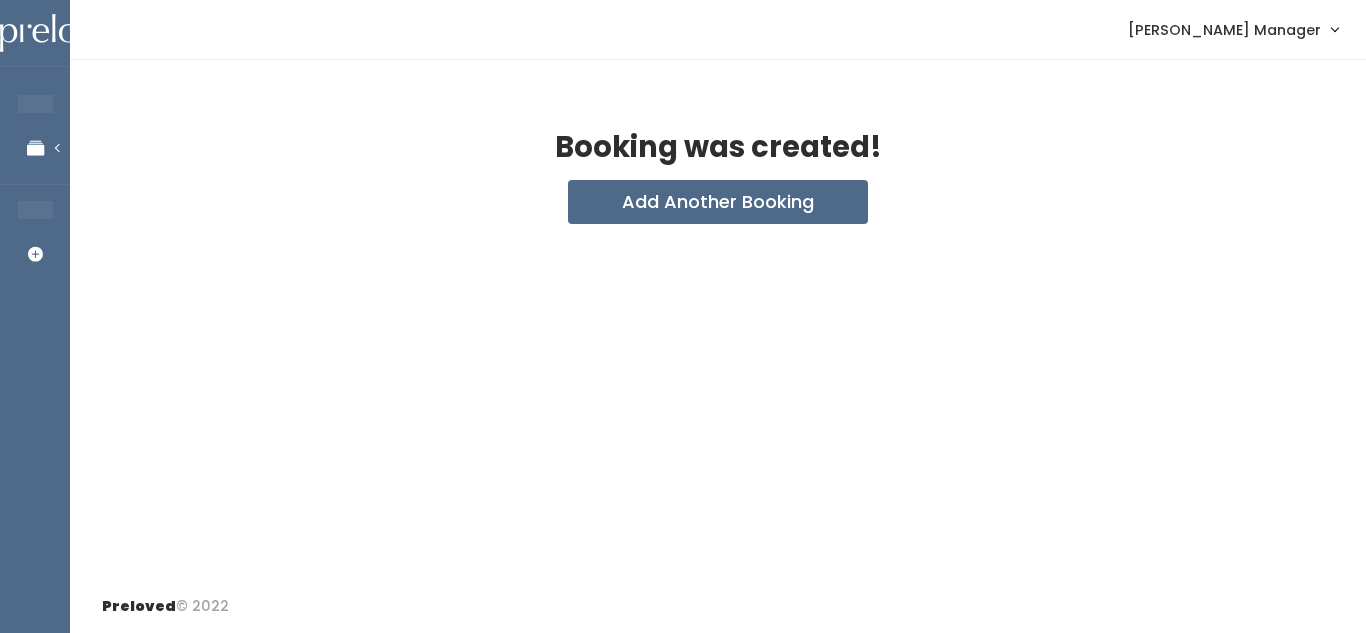 scroll, scrollTop: 0, scrollLeft: 0, axis: both 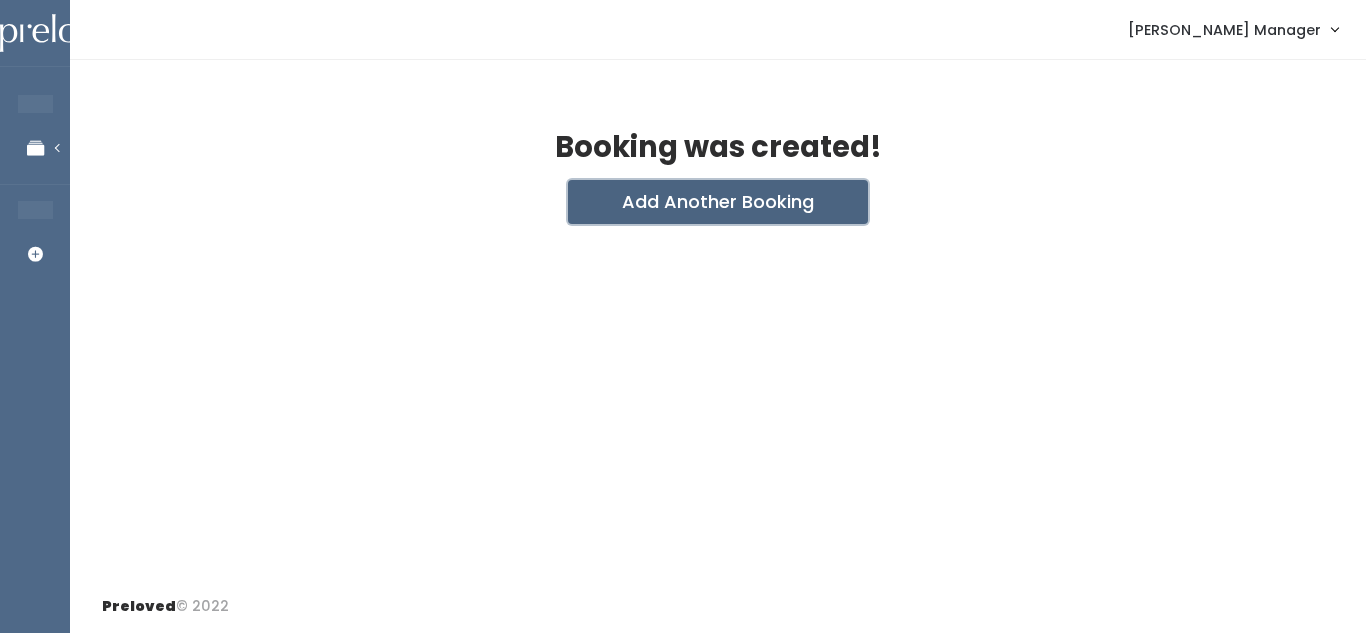 click on "Add Another Booking" at bounding box center [718, 202] 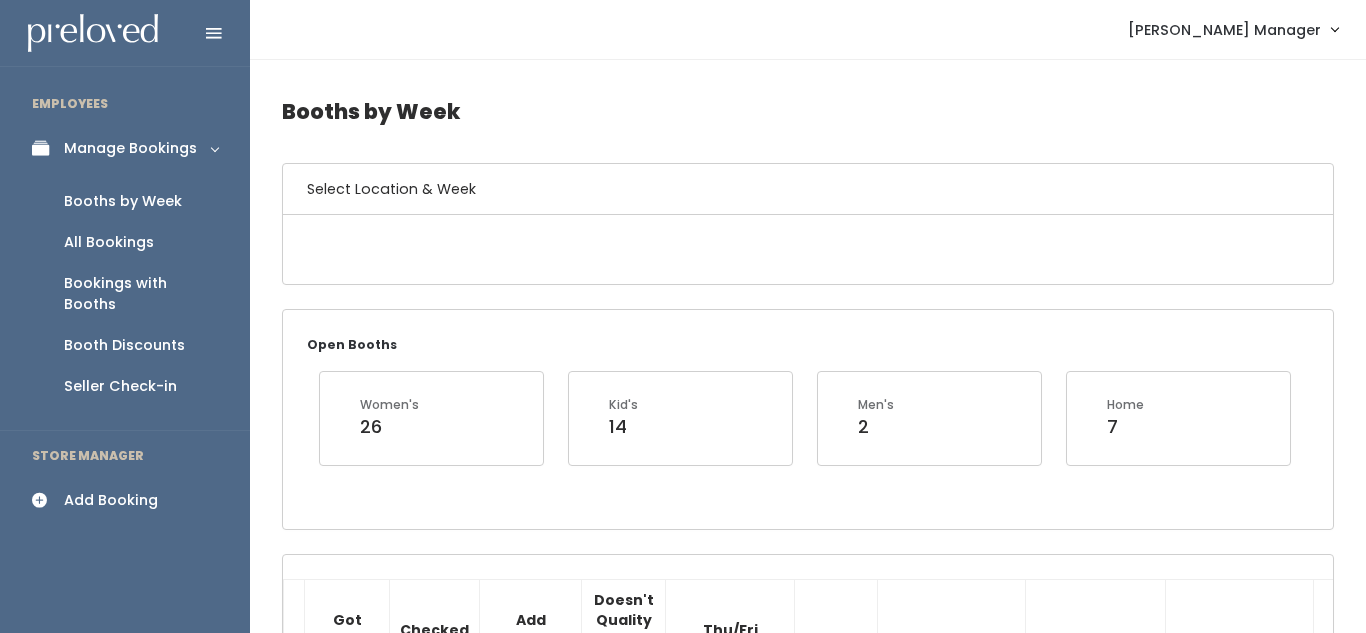 scroll, scrollTop: 0, scrollLeft: 0, axis: both 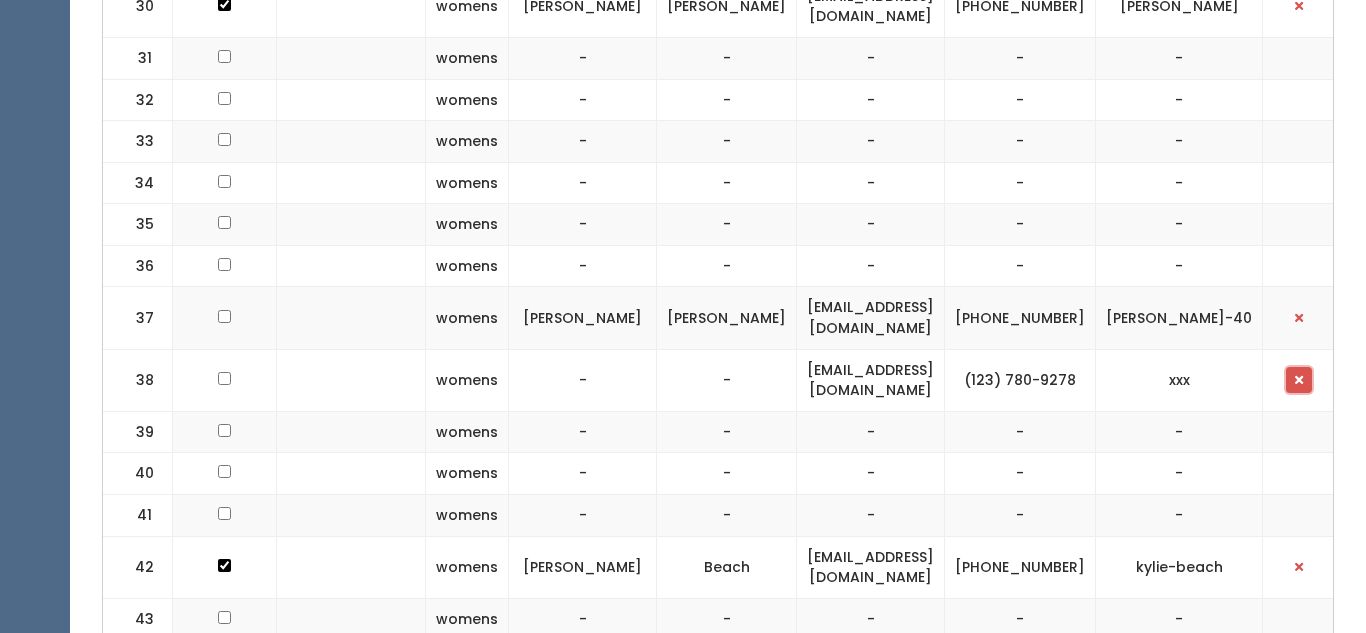 click at bounding box center [1299, 380] 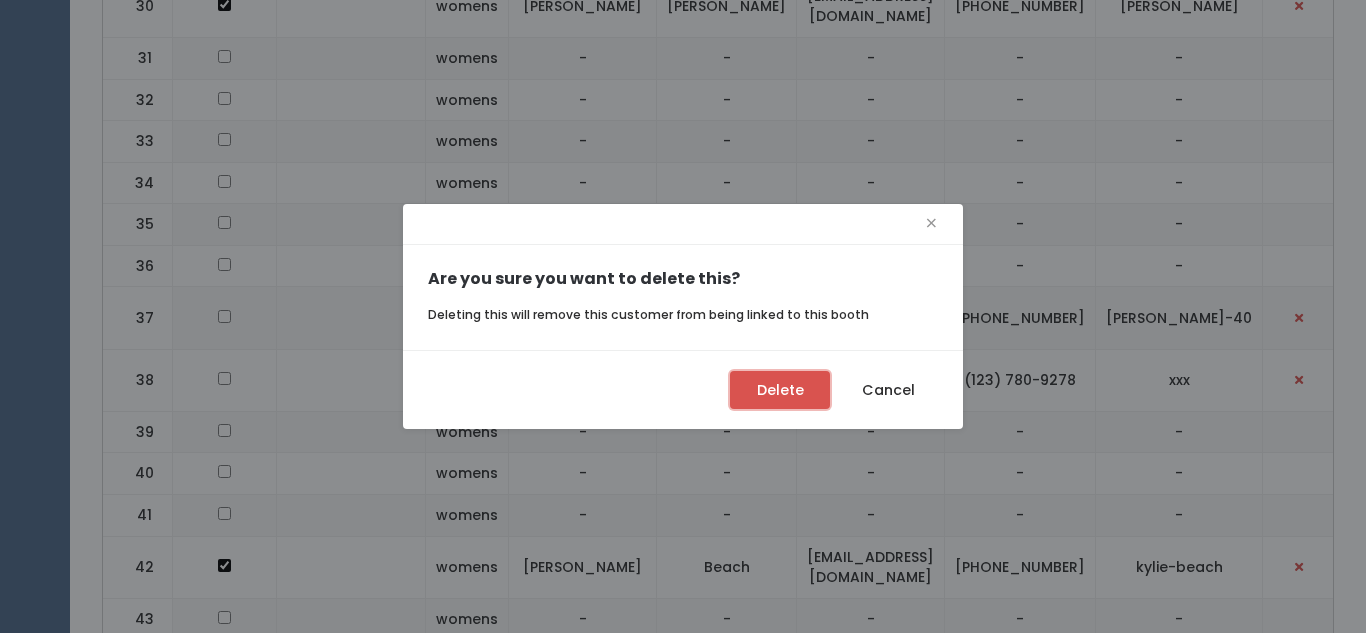 click on "Delete" at bounding box center (780, 390) 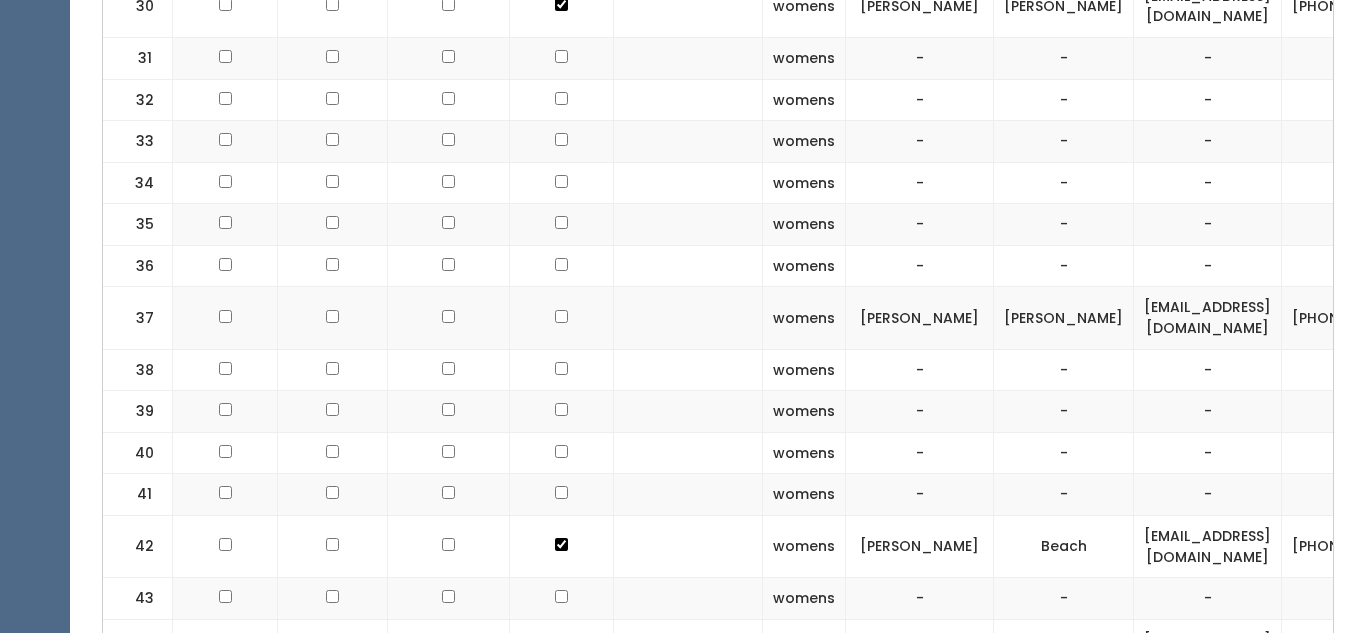 scroll, scrollTop: 2218, scrollLeft: 0, axis: vertical 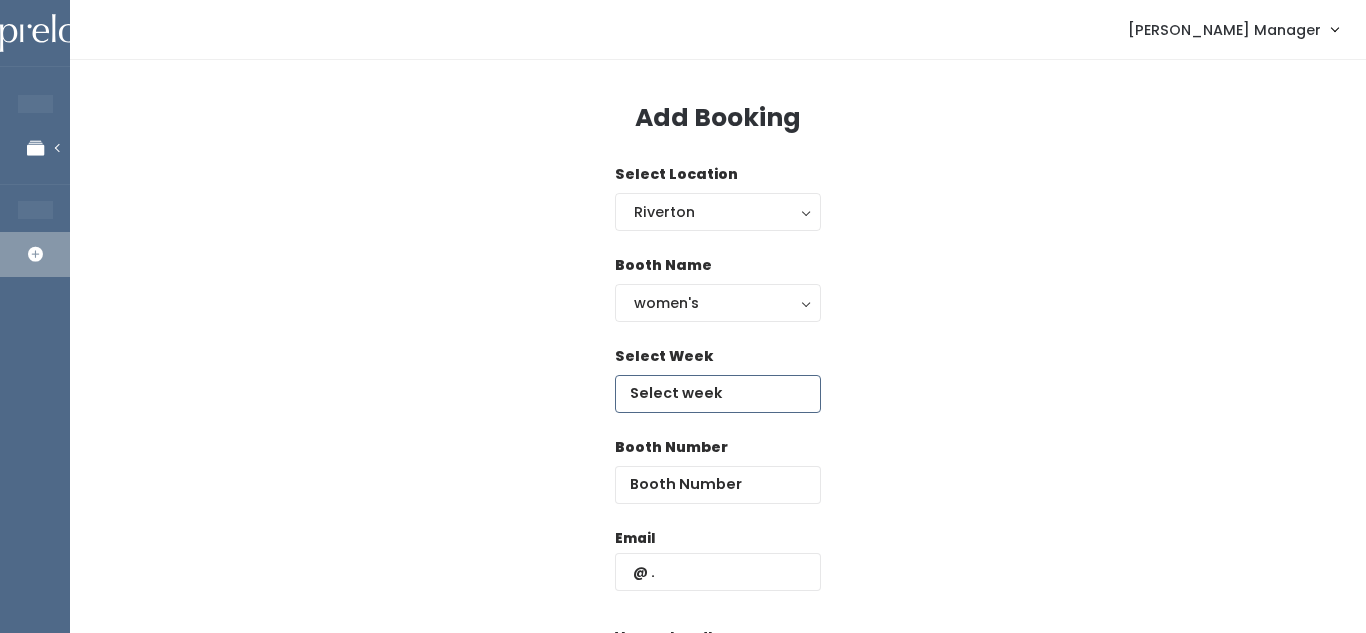 click at bounding box center (718, 394) 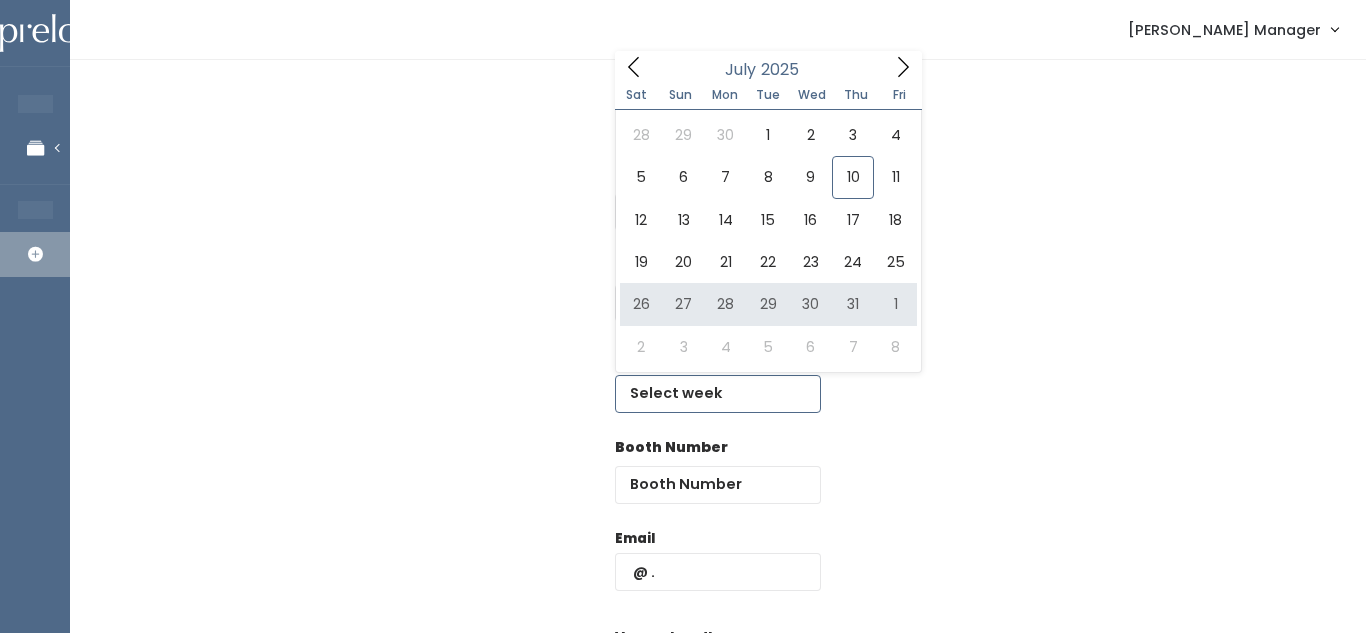 type on "July 26 to August 1" 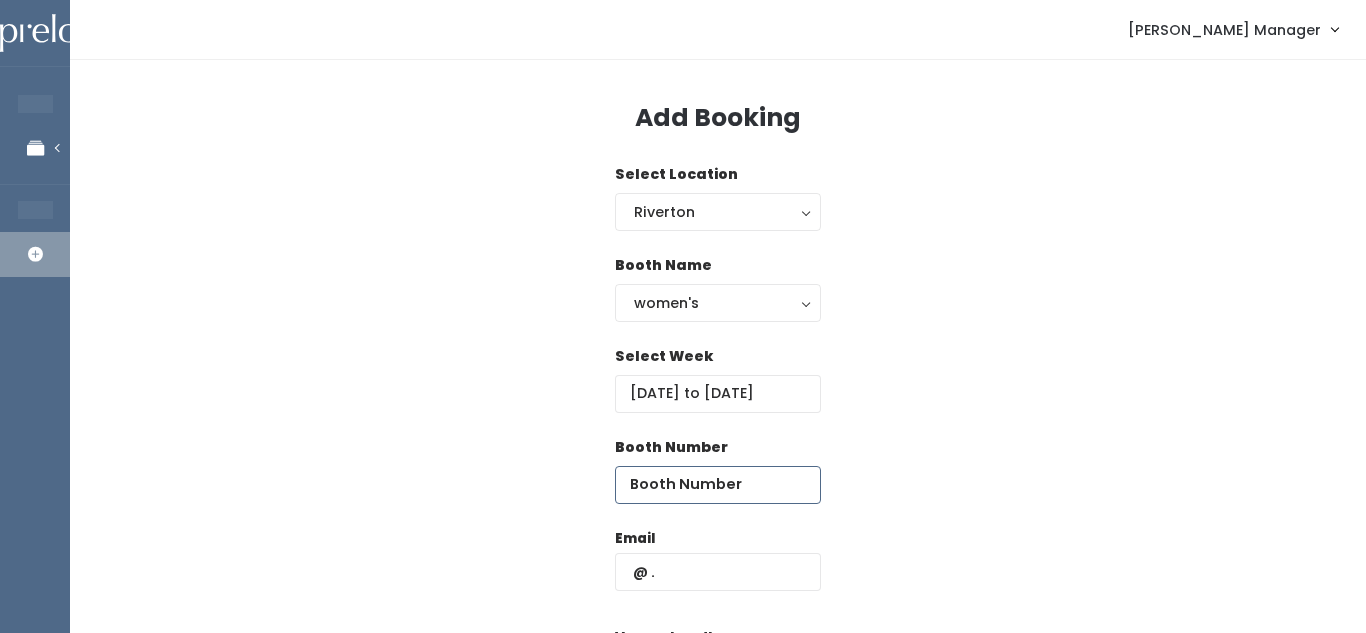 click at bounding box center (718, 485) 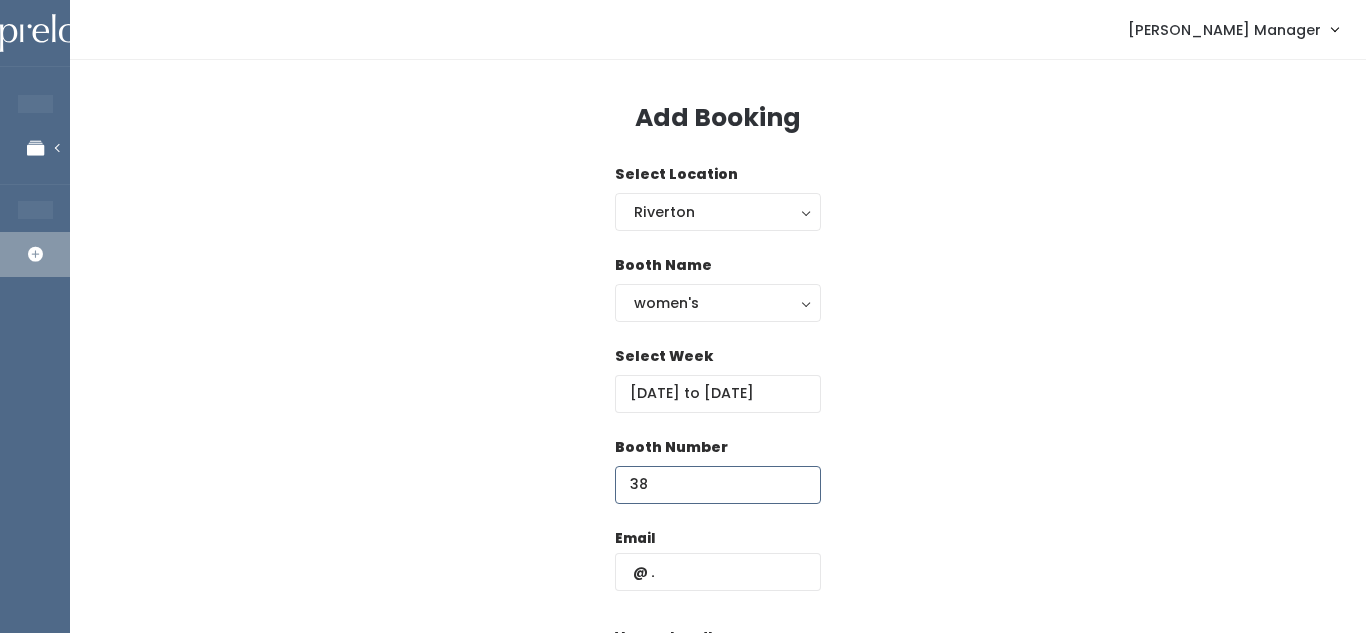type on "38" 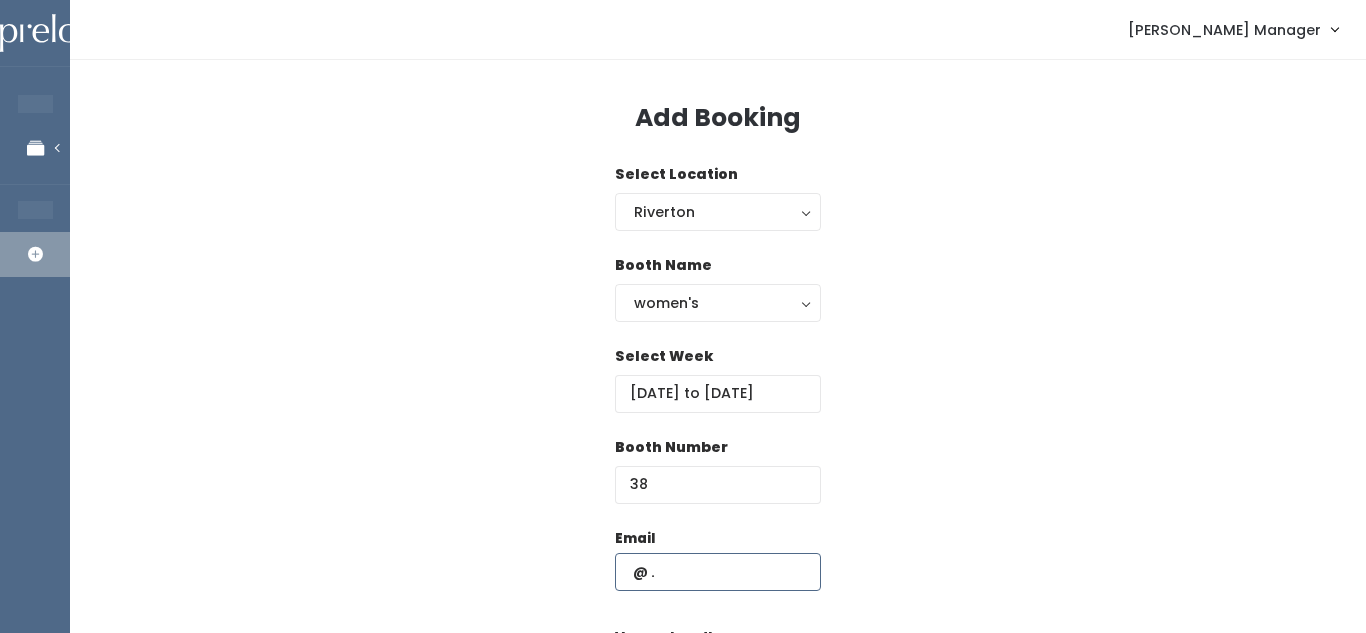 click at bounding box center (718, 572) 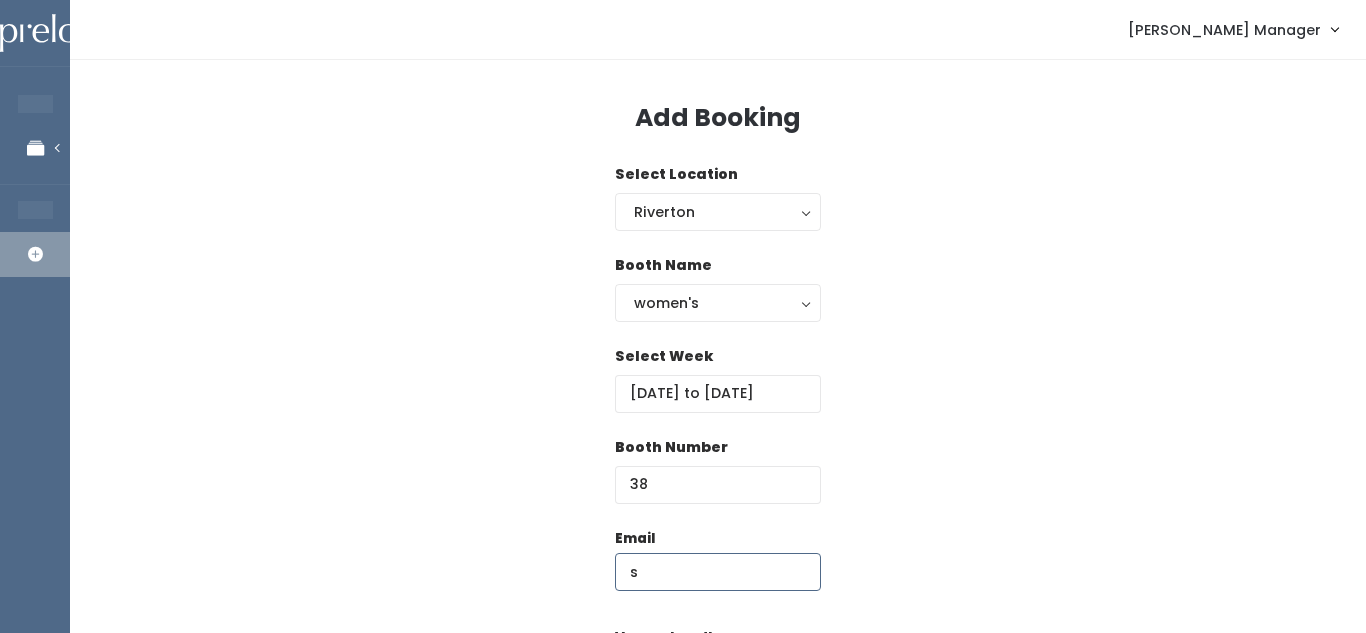 type on "[EMAIL_ADDRESS][DOMAIN_NAME]" 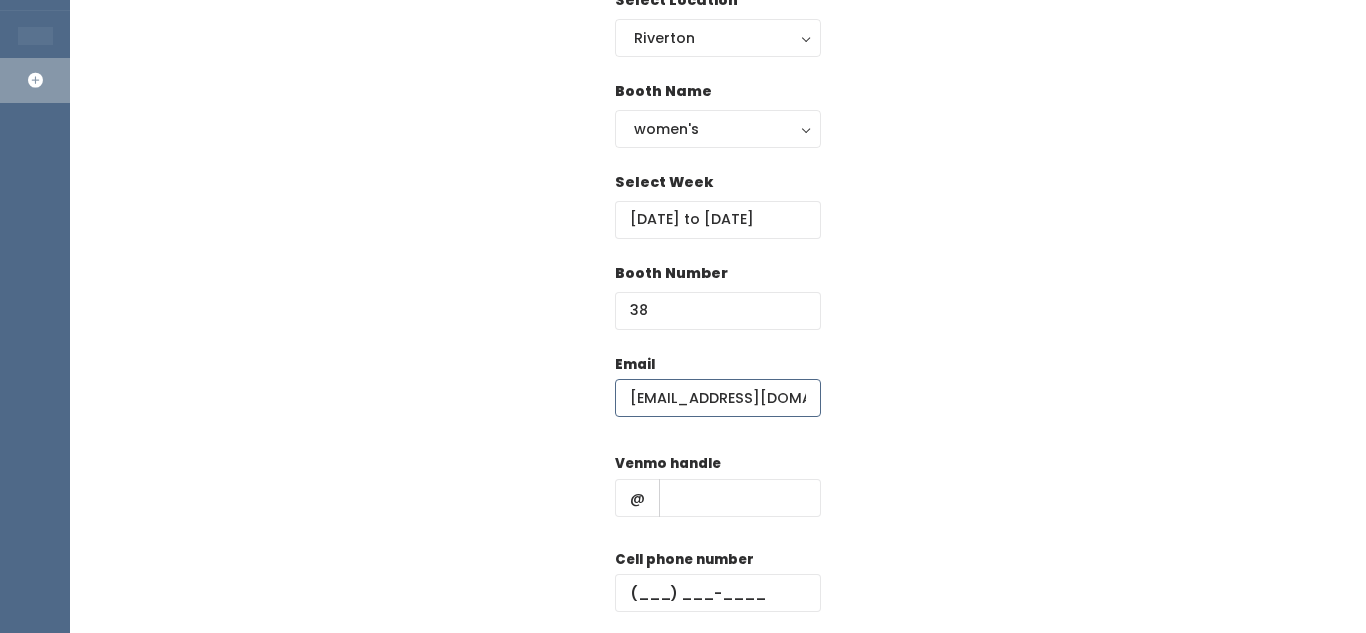 scroll, scrollTop: 198, scrollLeft: 0, axis: vertical 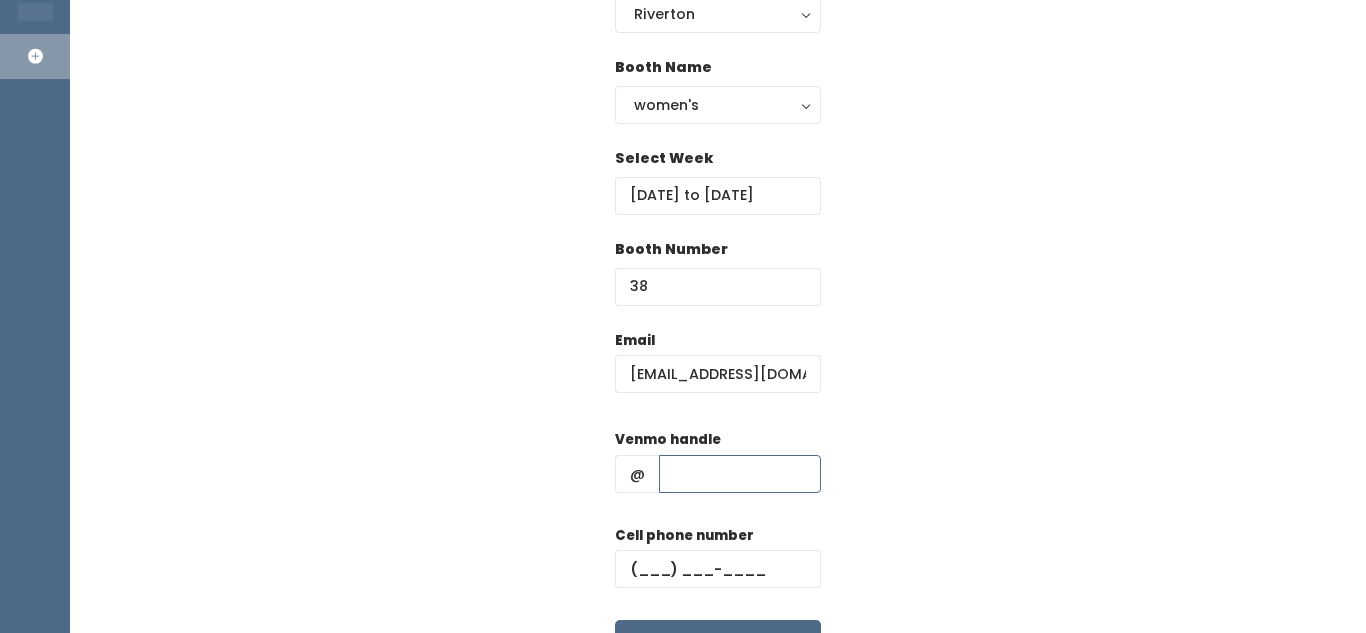 click at bounding box center (740, 474) 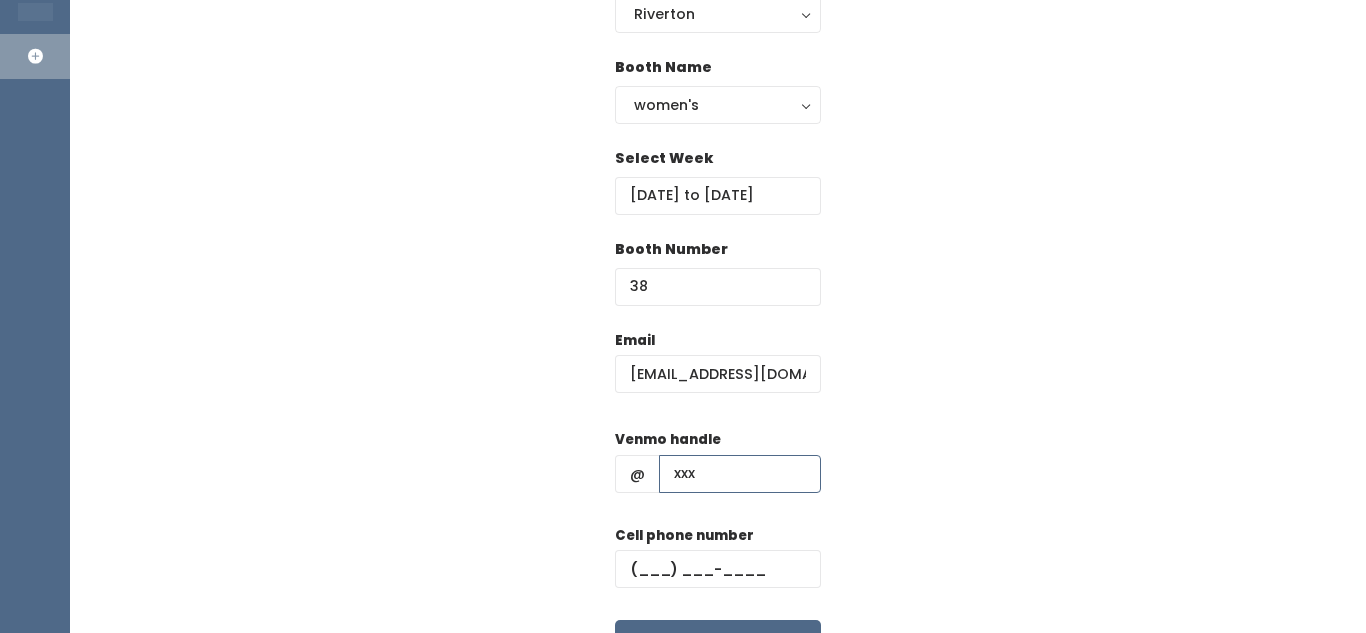 type on "xxx" 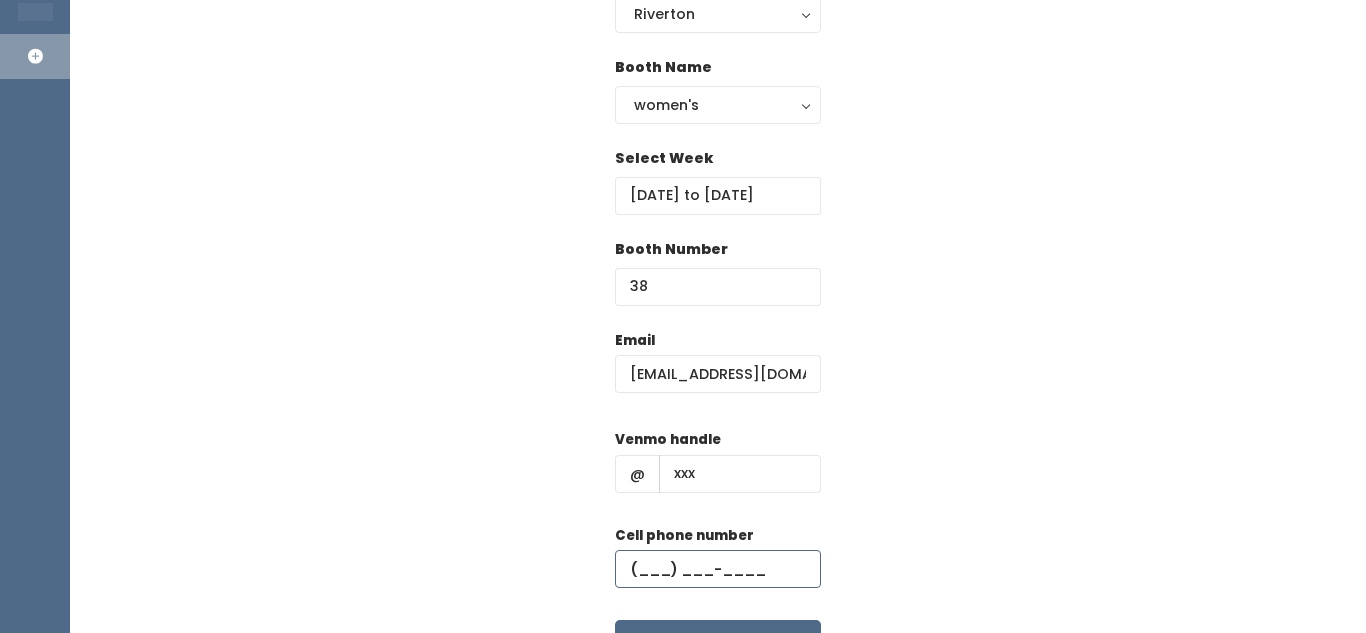 click at bounding box center [718, 569] 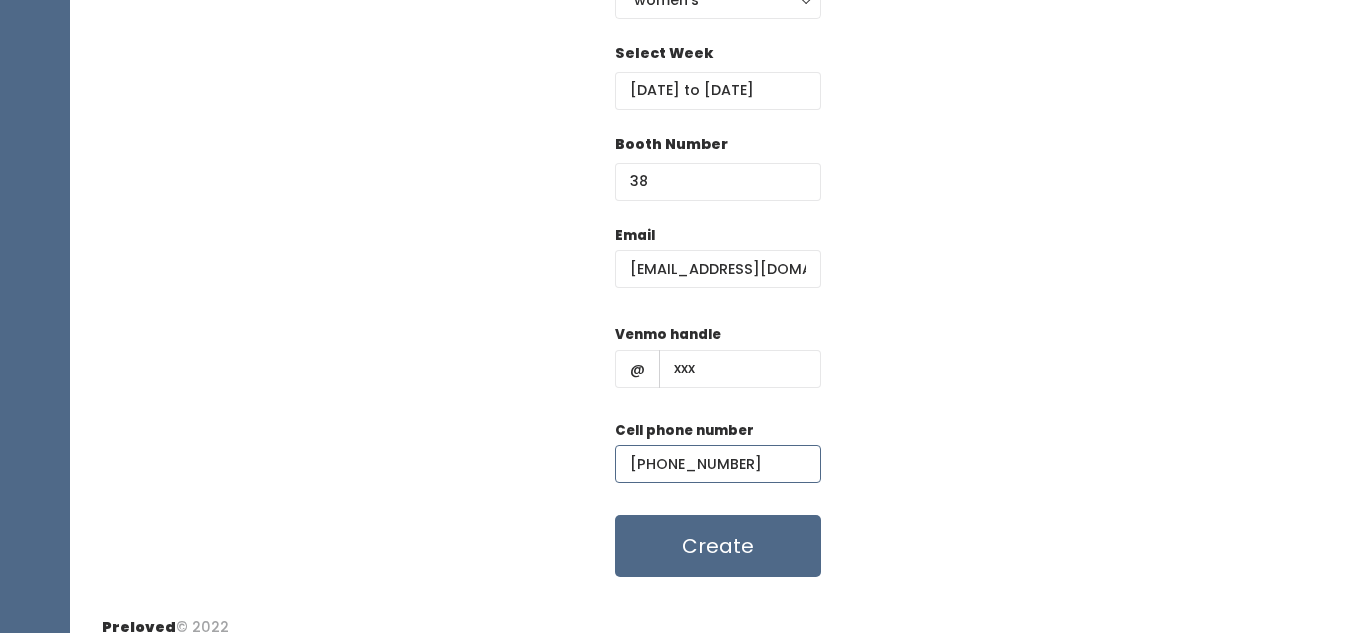 scroll, scrollTop: 324, scrollLeft: 0, axis: vertical 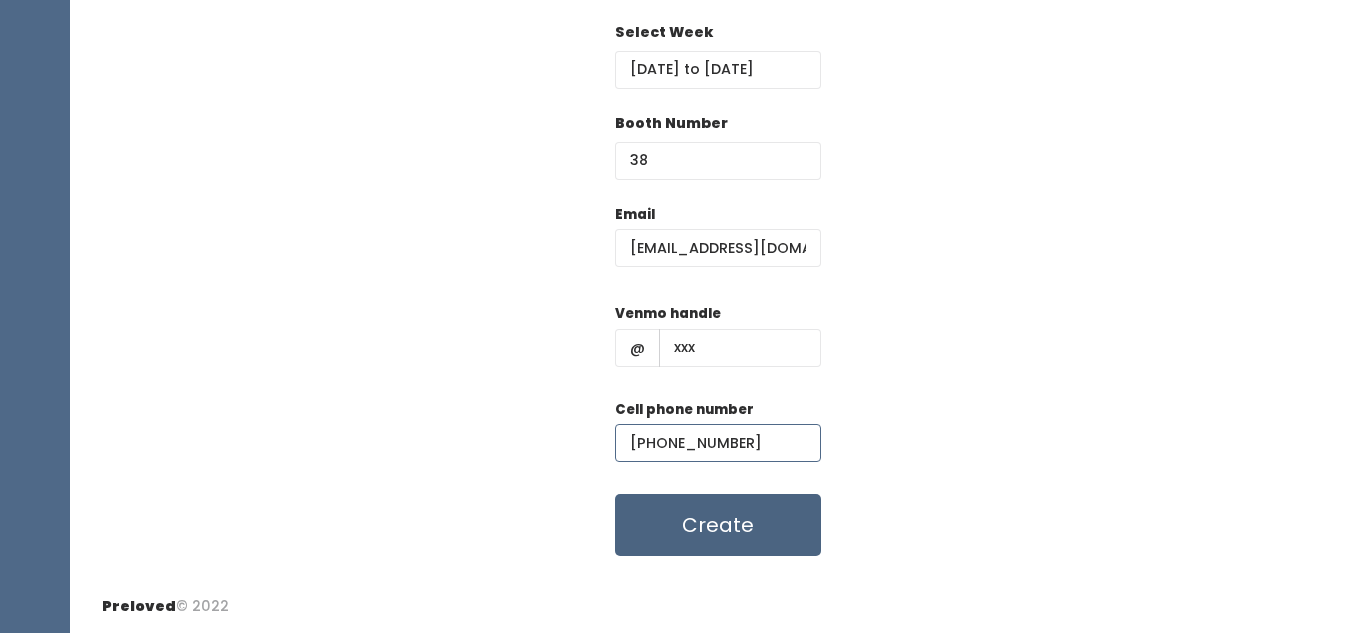 type on "(666) 666-6777" 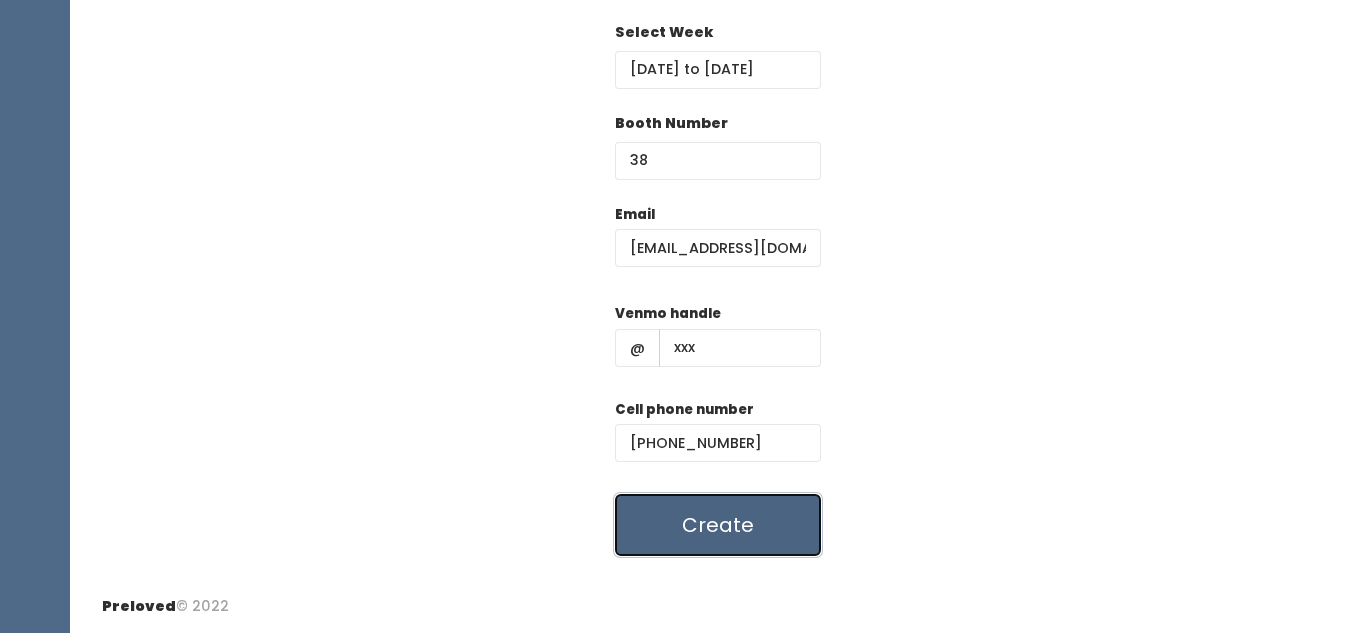 click on "Create" at bounding box center [718, 525] 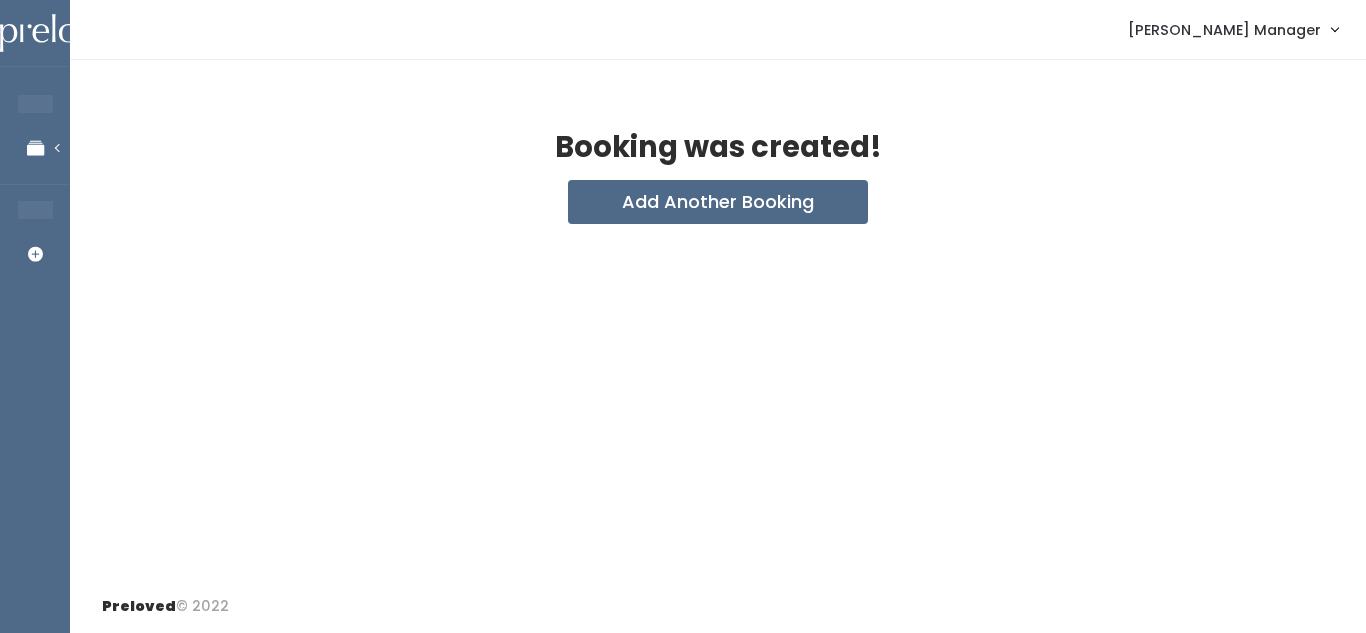 scroll, scrollTop: 0, scrollLeft: 0, axis: both 